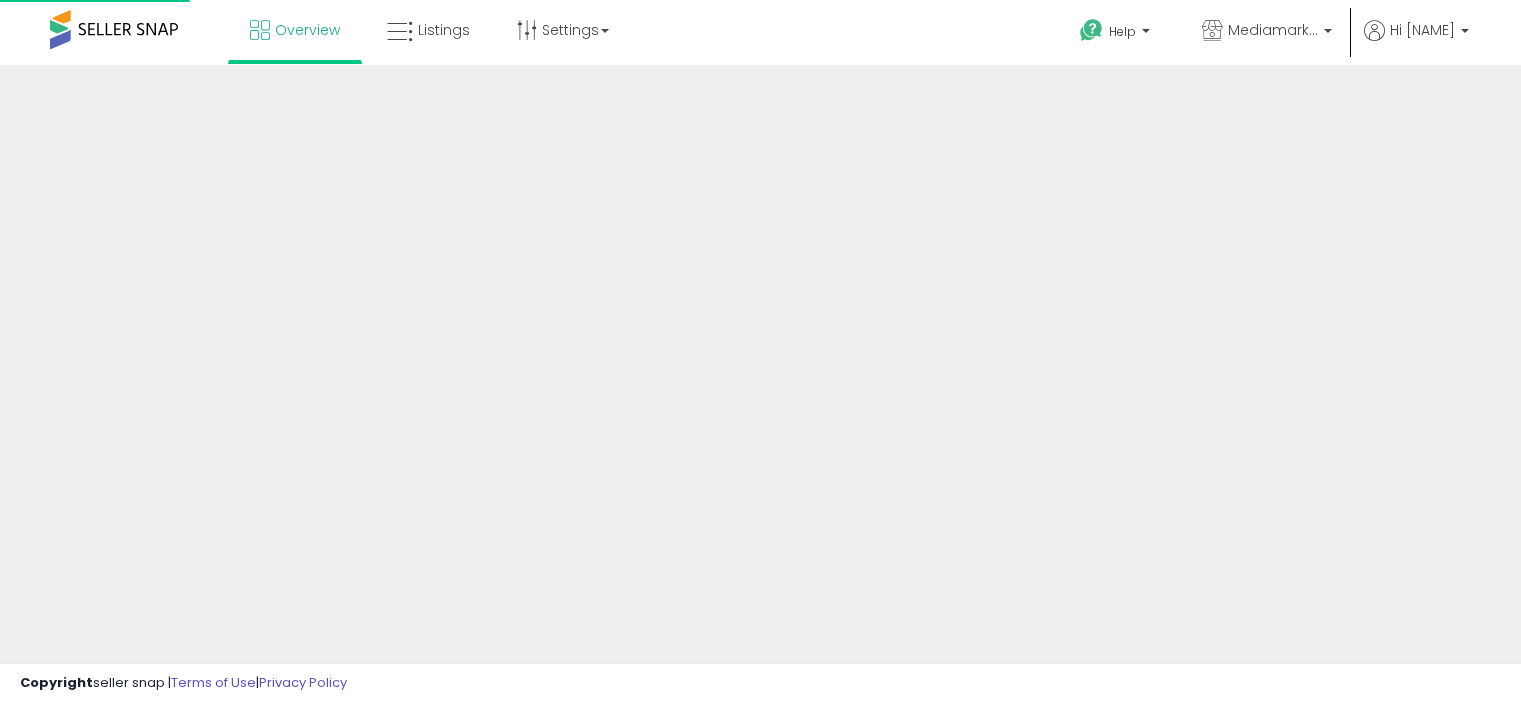 scroll, scrollTop: 0, scrollLeft: 0, axis: both 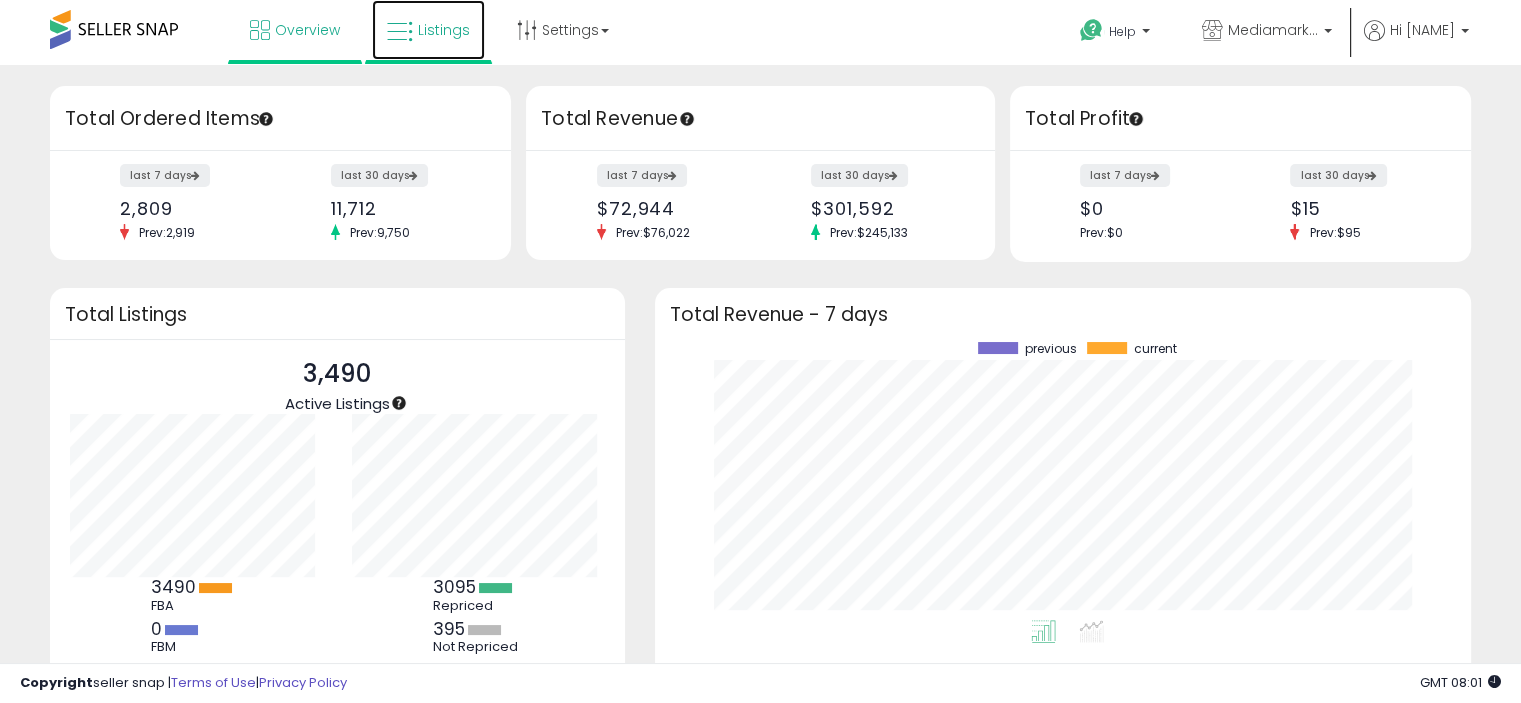 click on "Listings" at bounding box center (444, 30) 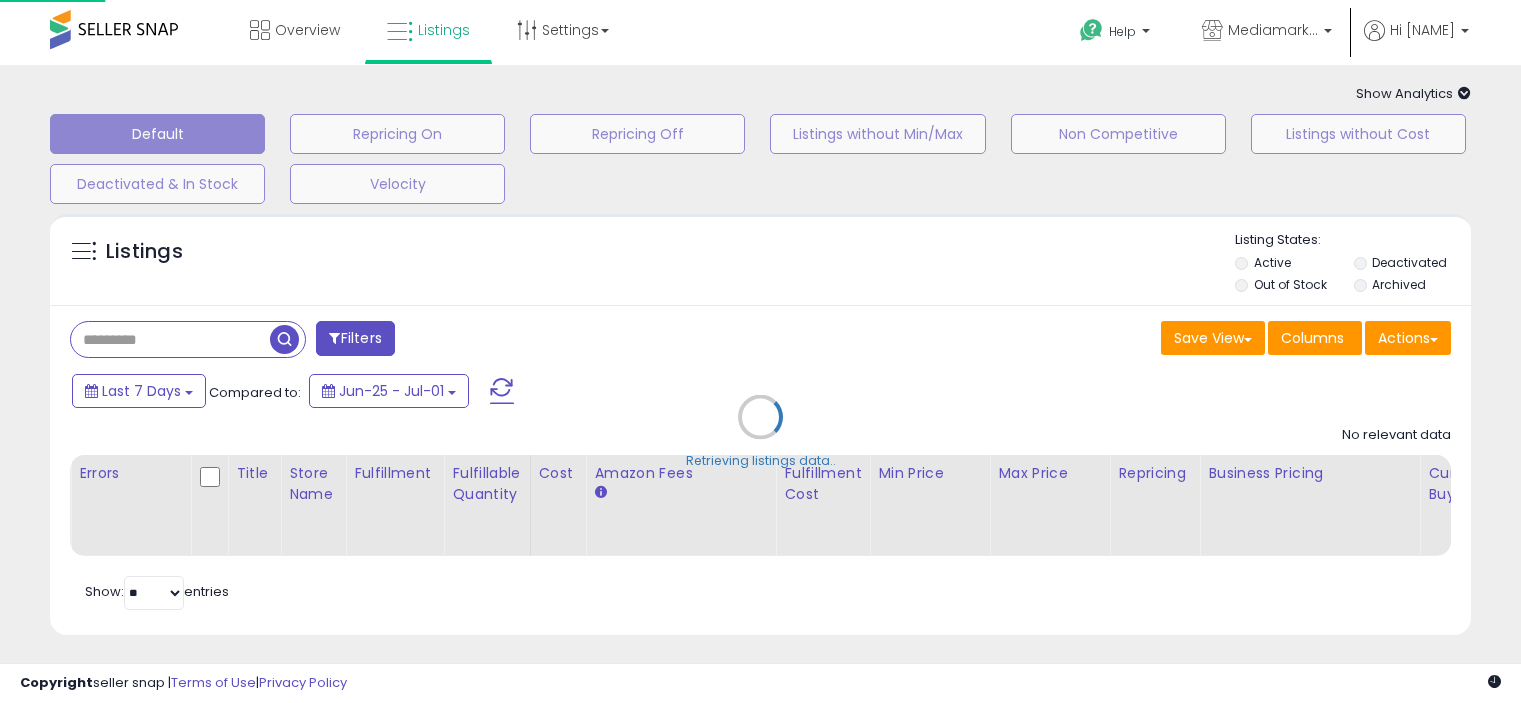 scroll, scrollTop: 0, scrollLeft: 0, axis: both 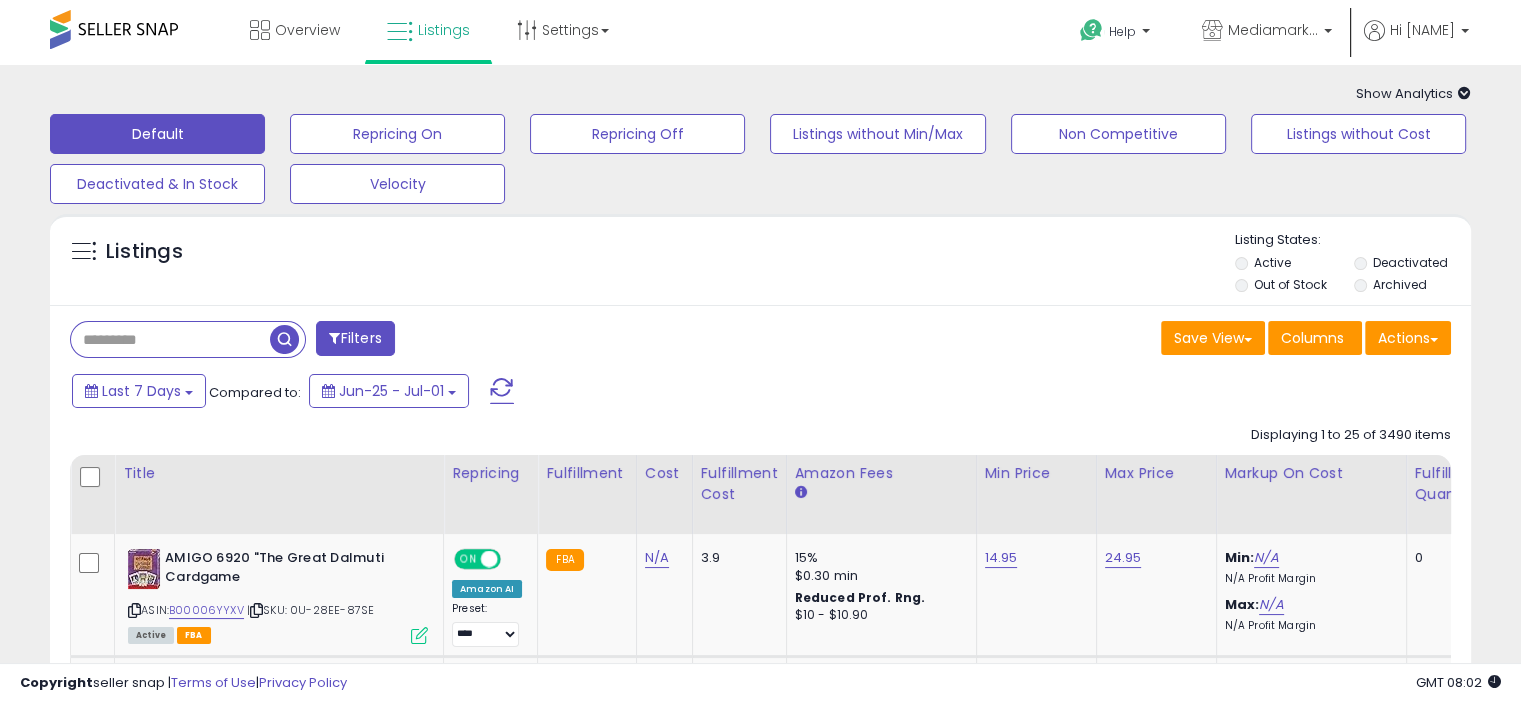 click on "Filters" at bounding box center (355, 338) 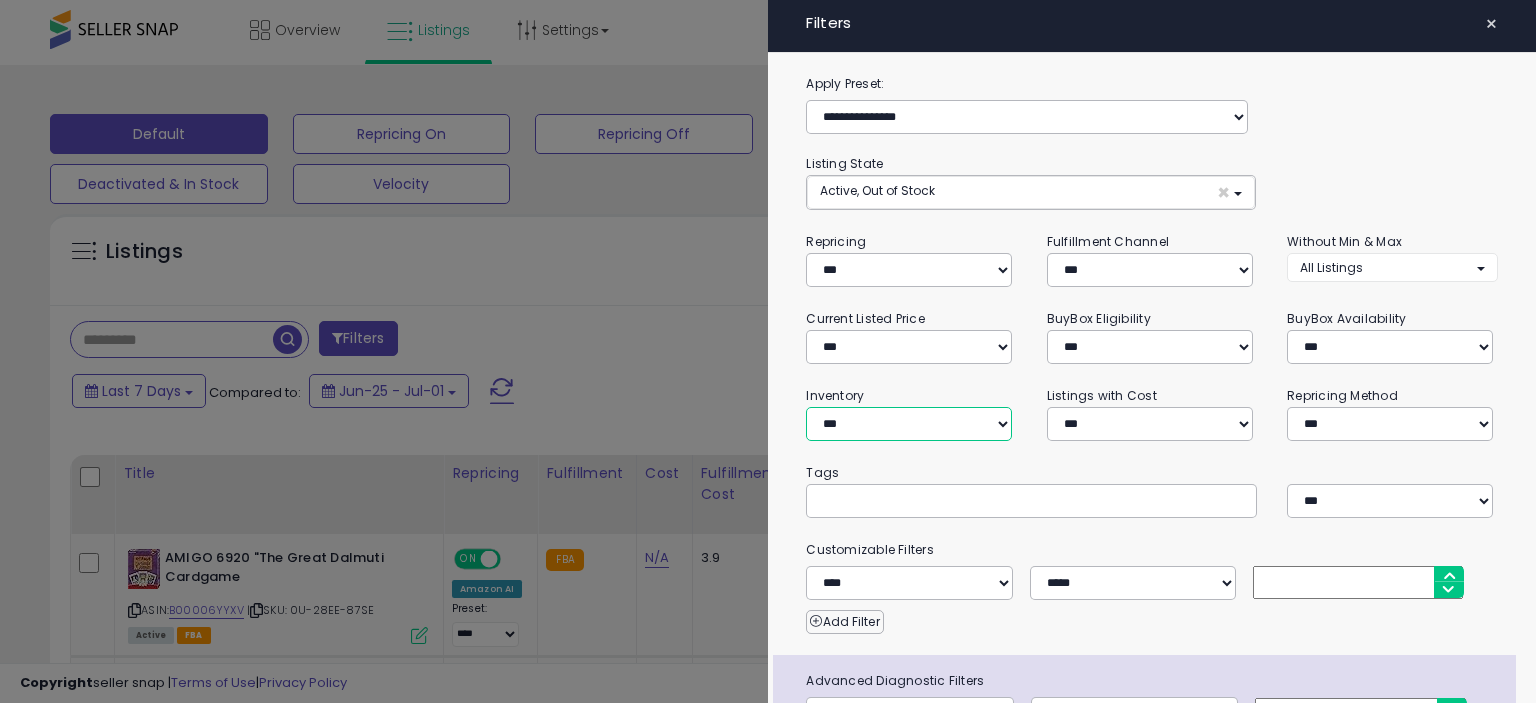 click on "**********" at bounding box center [909, 424] 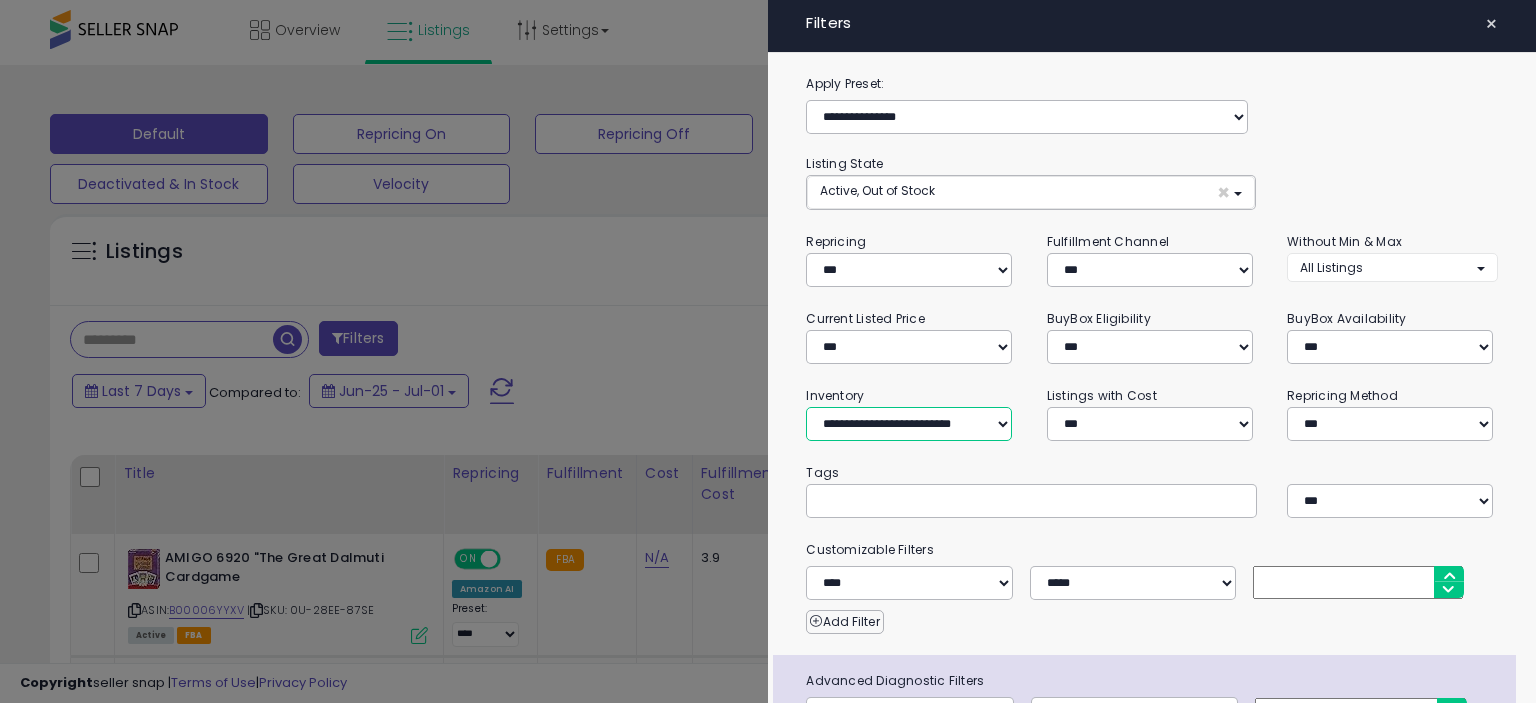click on "**********" at bounding box center [909, 424] 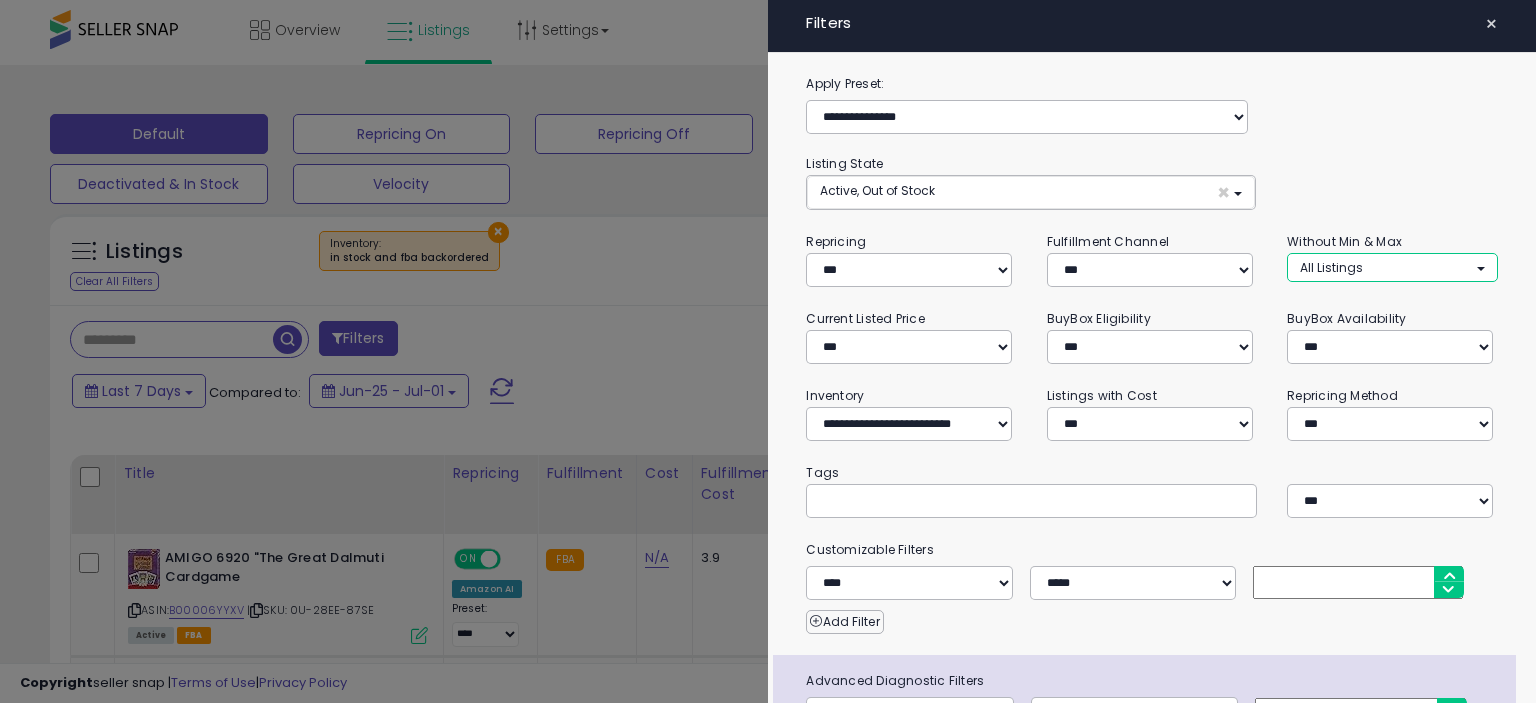click on "All Listings" at bounding box center [1392, 267] 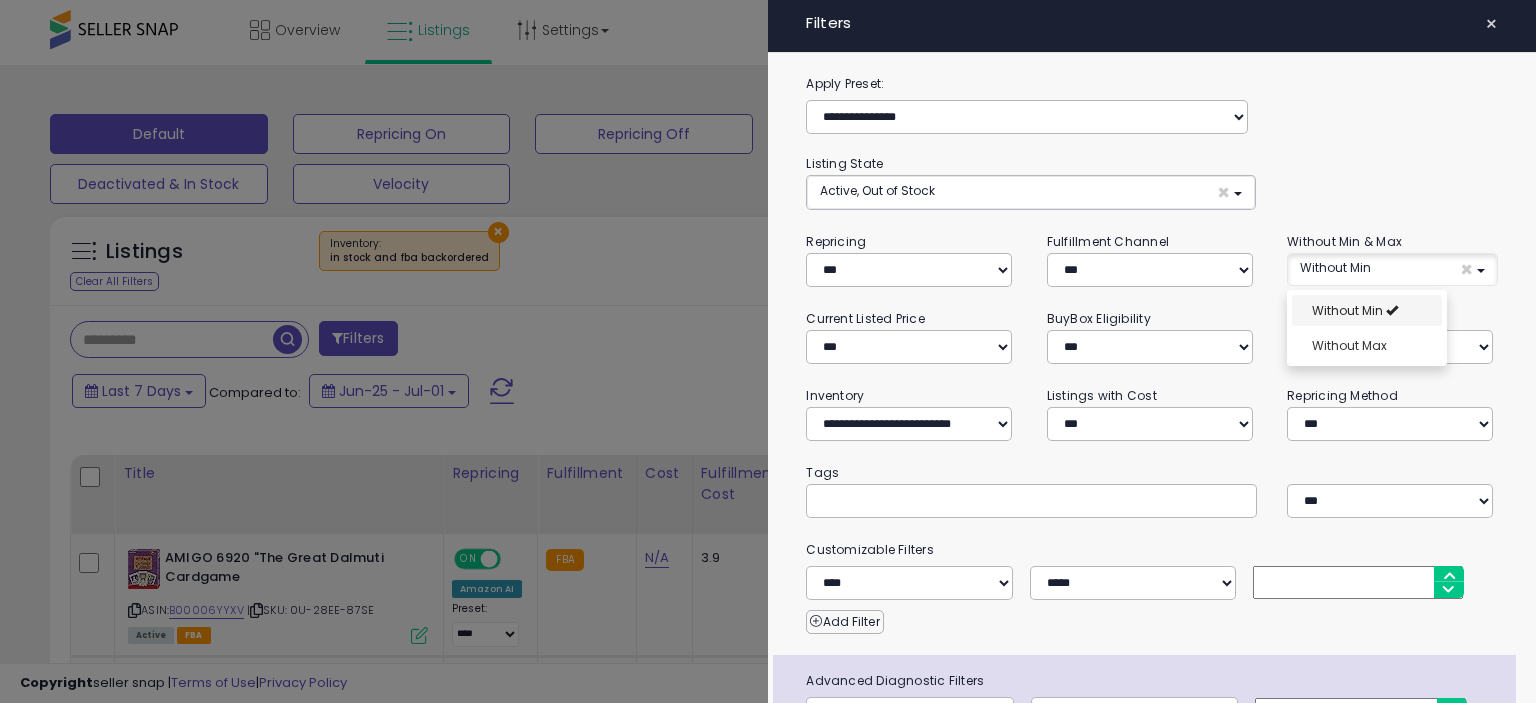 click on "Without Min" at bounding box center [1367, 310] 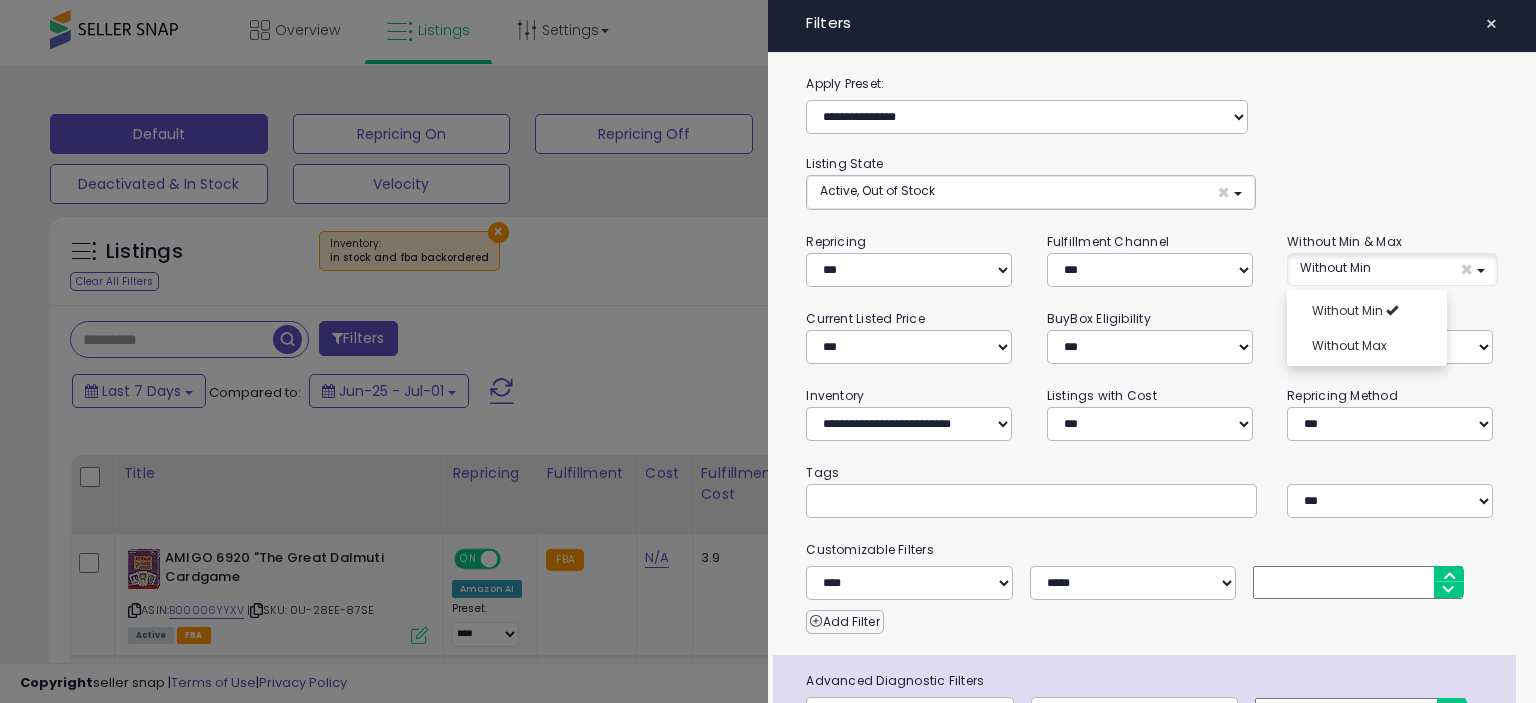 click at bounding box center [768, 351] 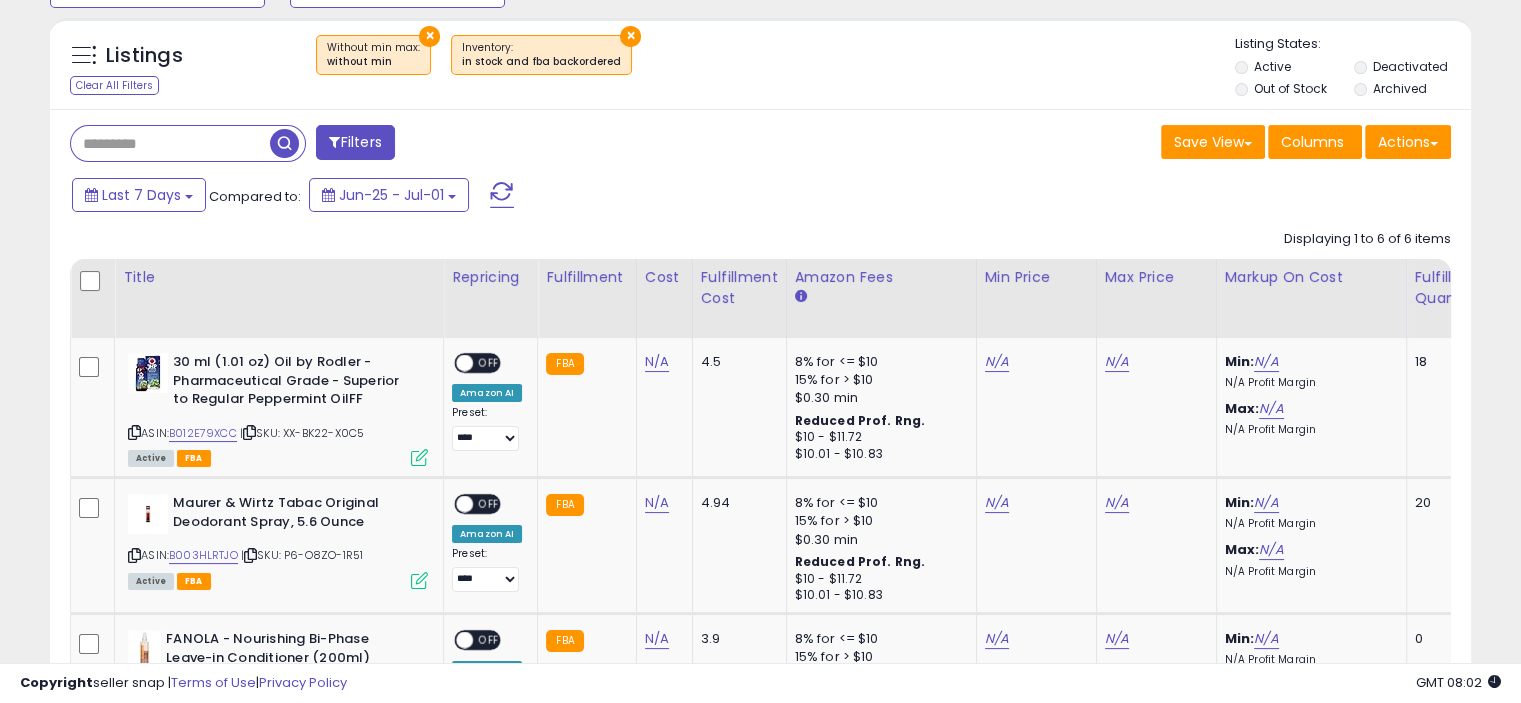 scroll, scrollTop: 202, scrollLeft: 0, axis: vertical 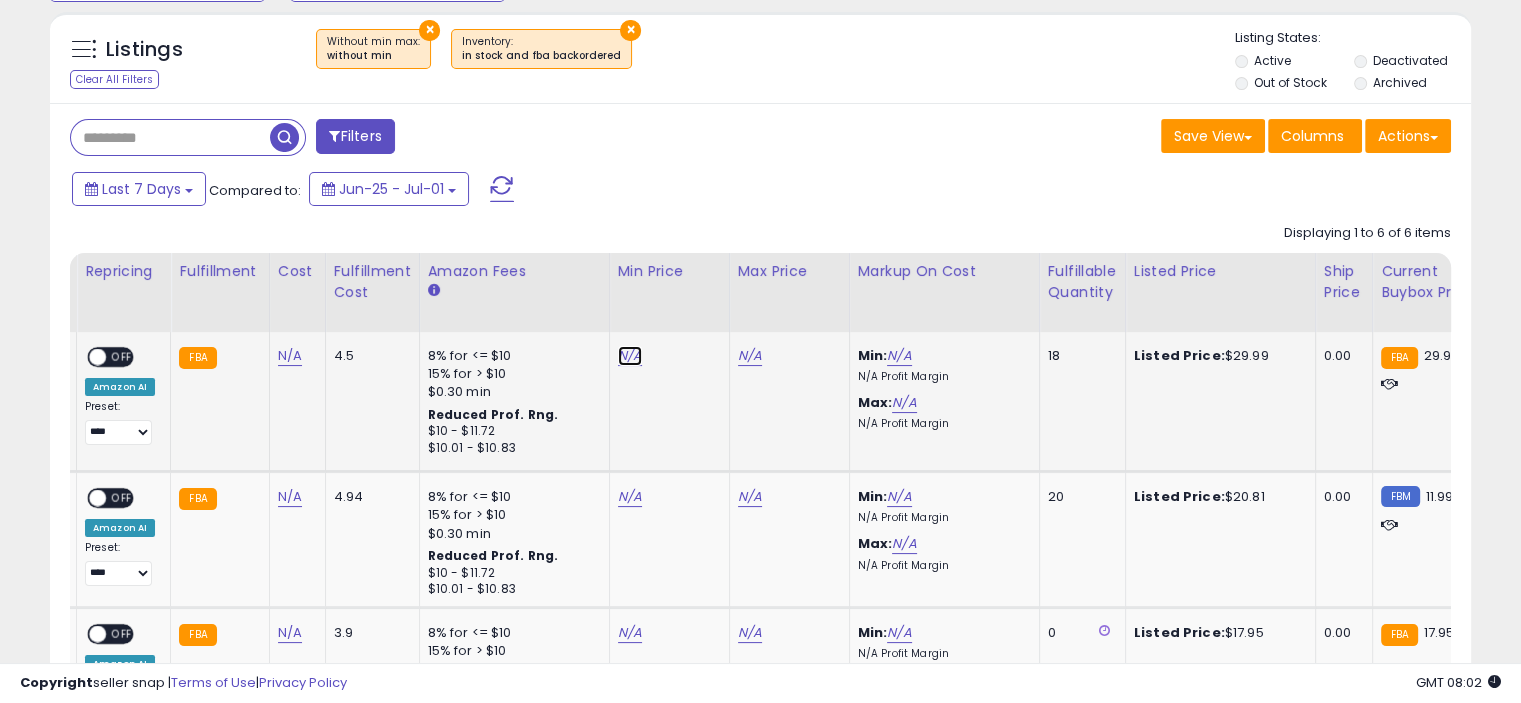 click on "N/A" at bounding box center [630, 356] 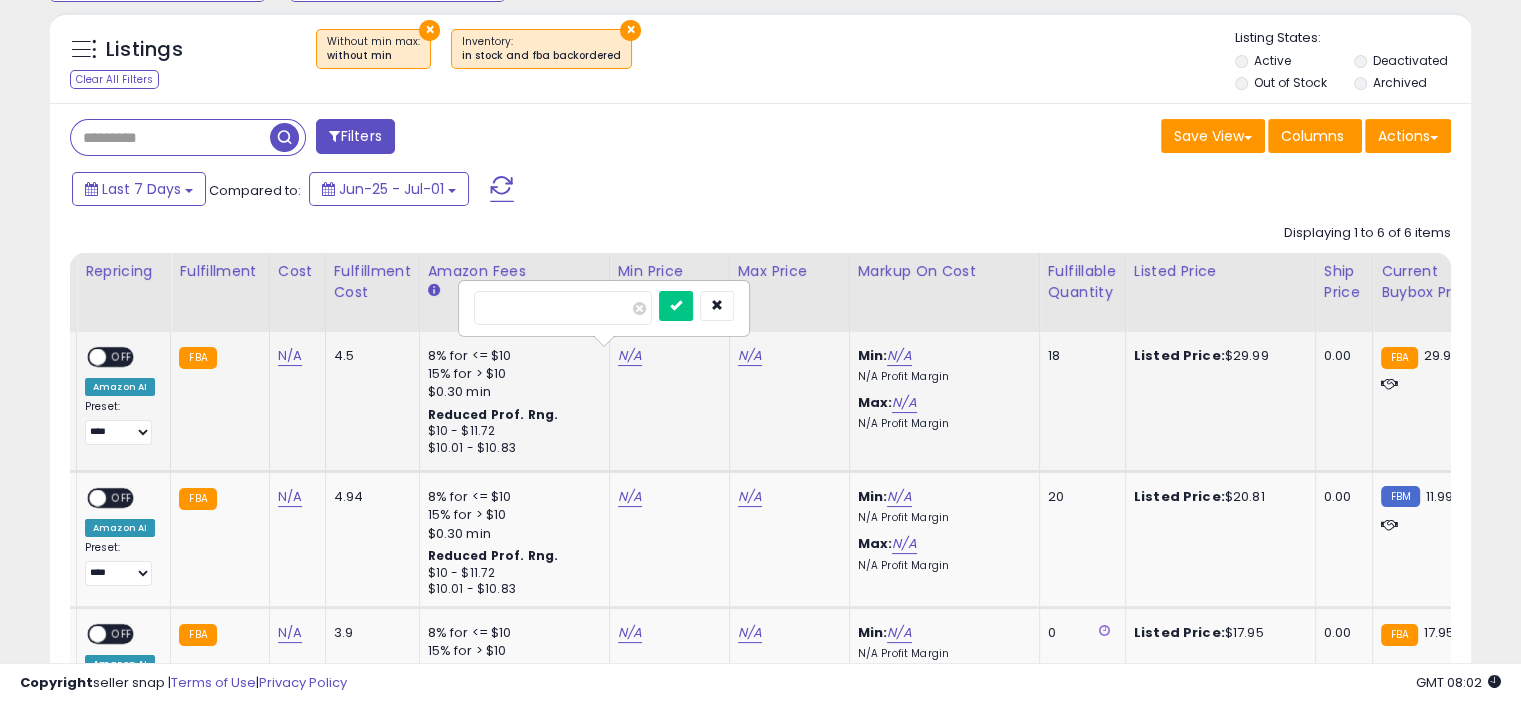 click at bounding box center (676, 306) 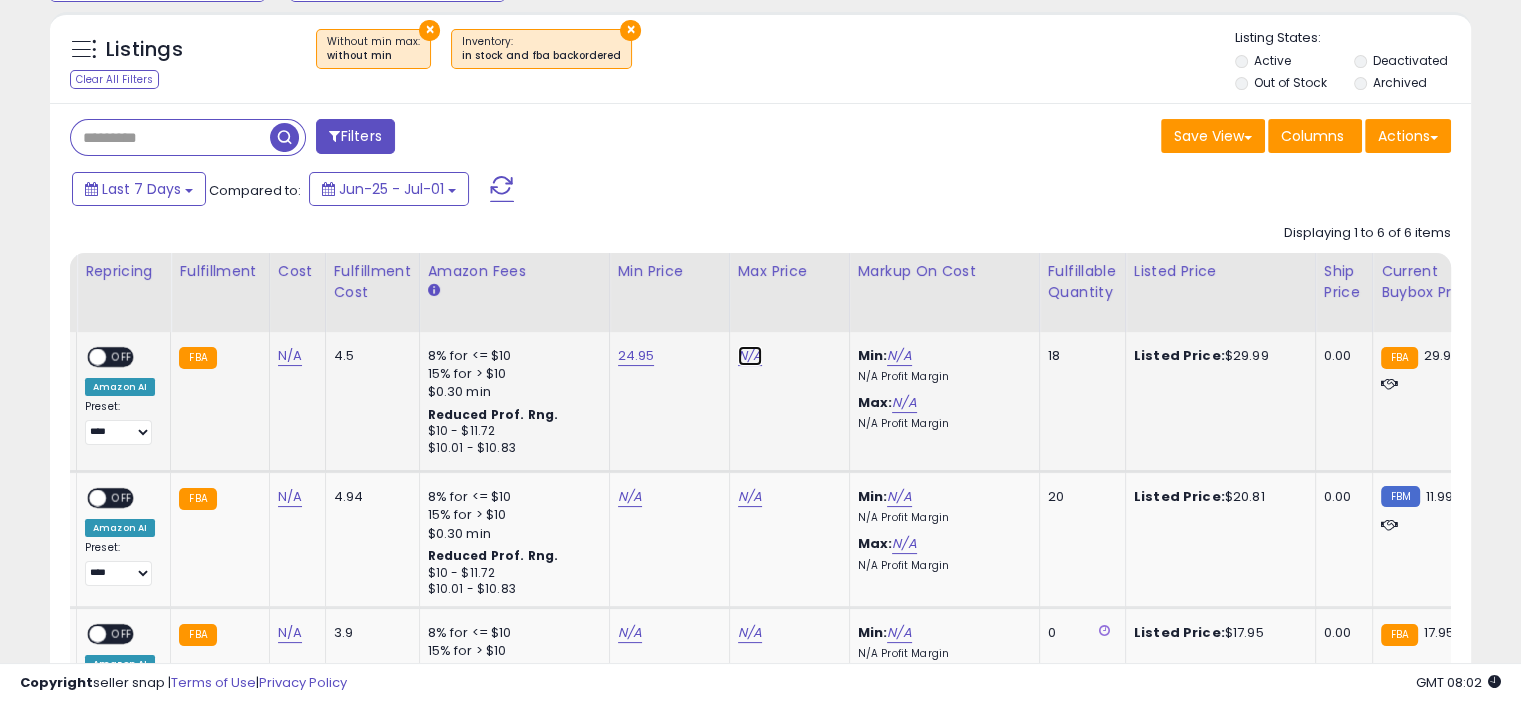 click on "N/A" at bounding box center (750, 356) 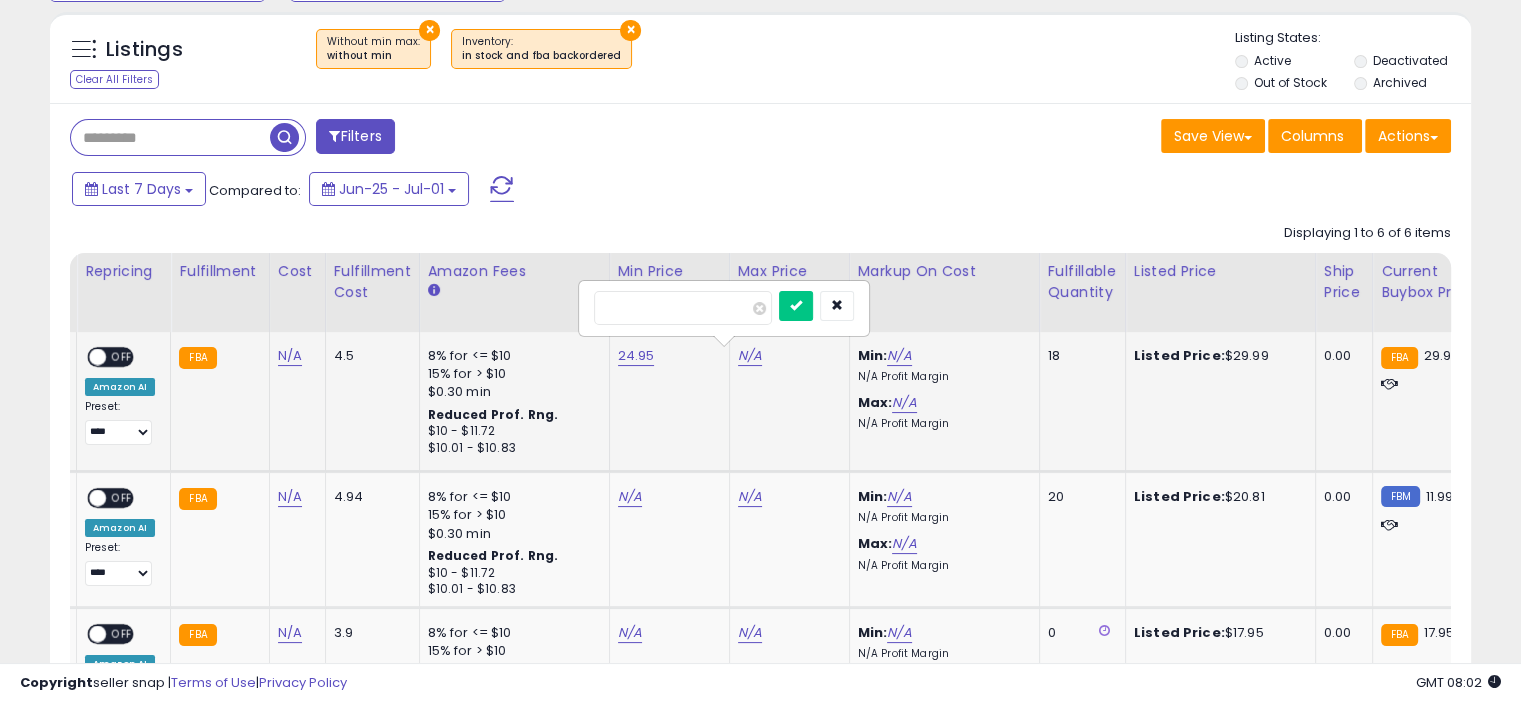 click at bounding box center [796, 306] 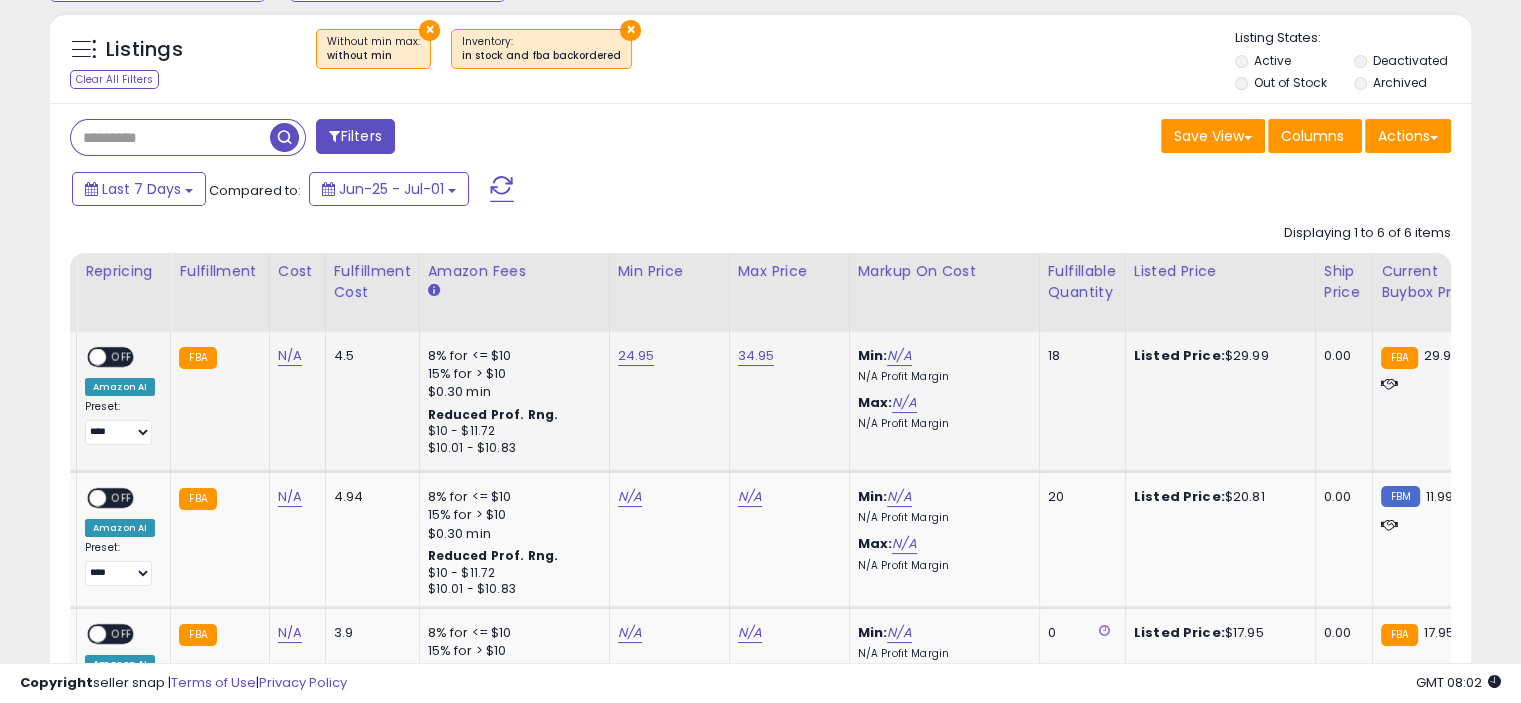 click on "OFF" at bounding box center (122, 357) 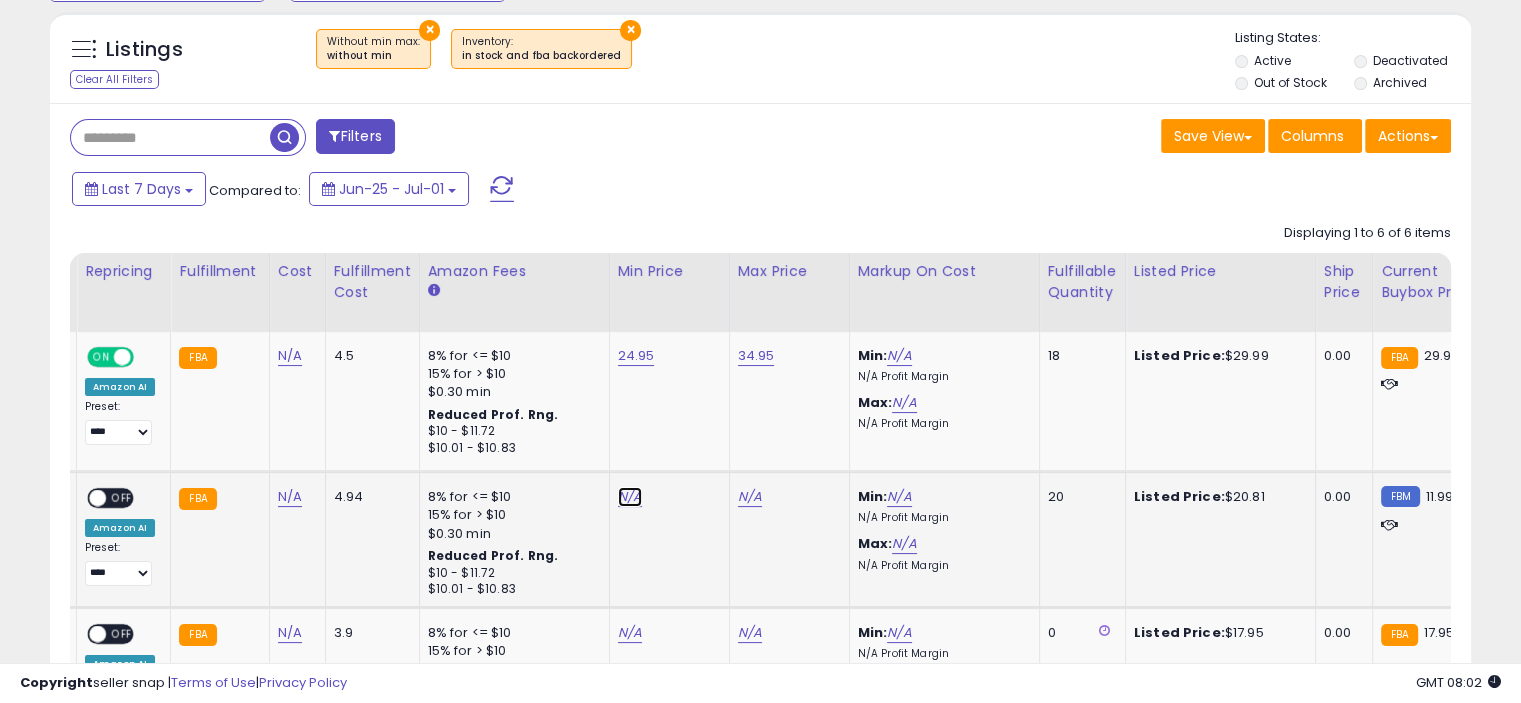 click on "N/A" at bounding box center (630, 497) 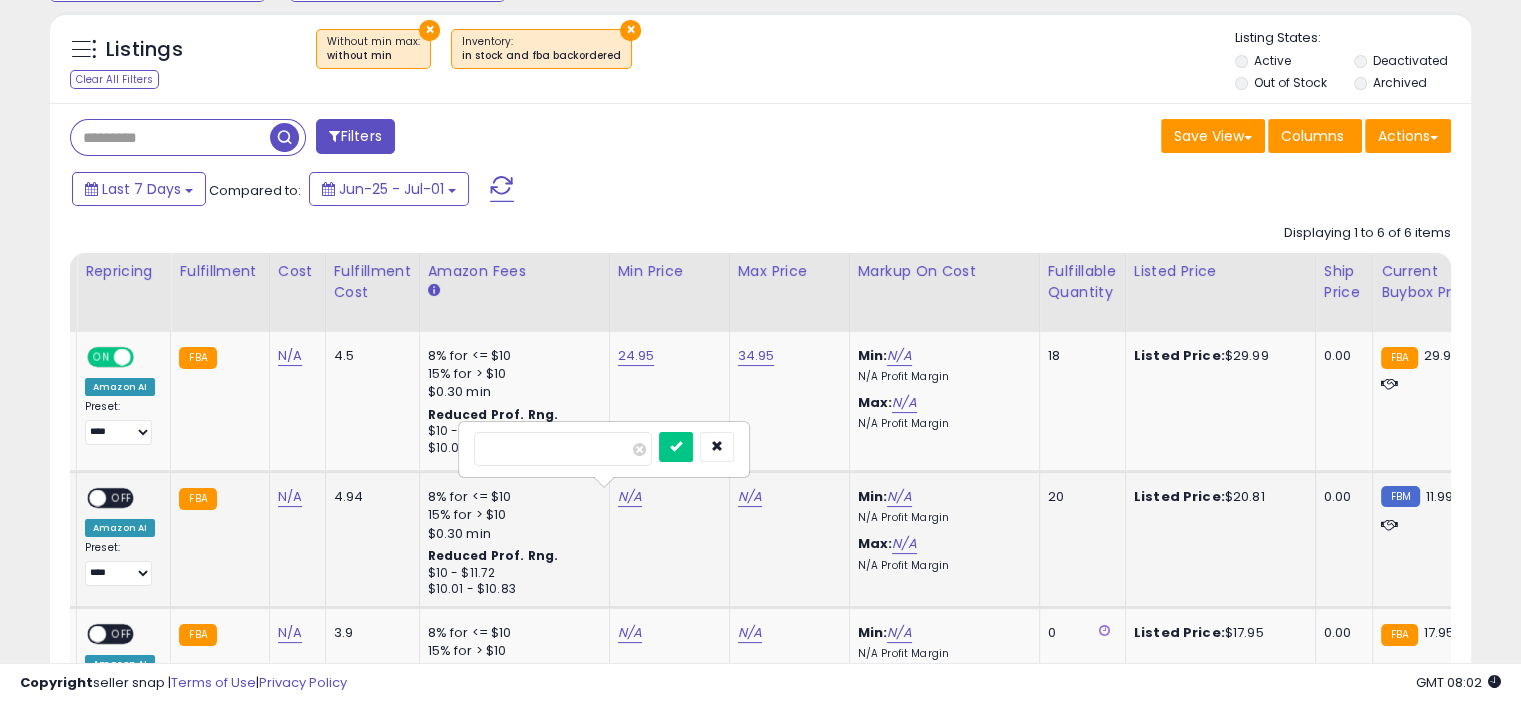 click at bounding box center [676, 447] 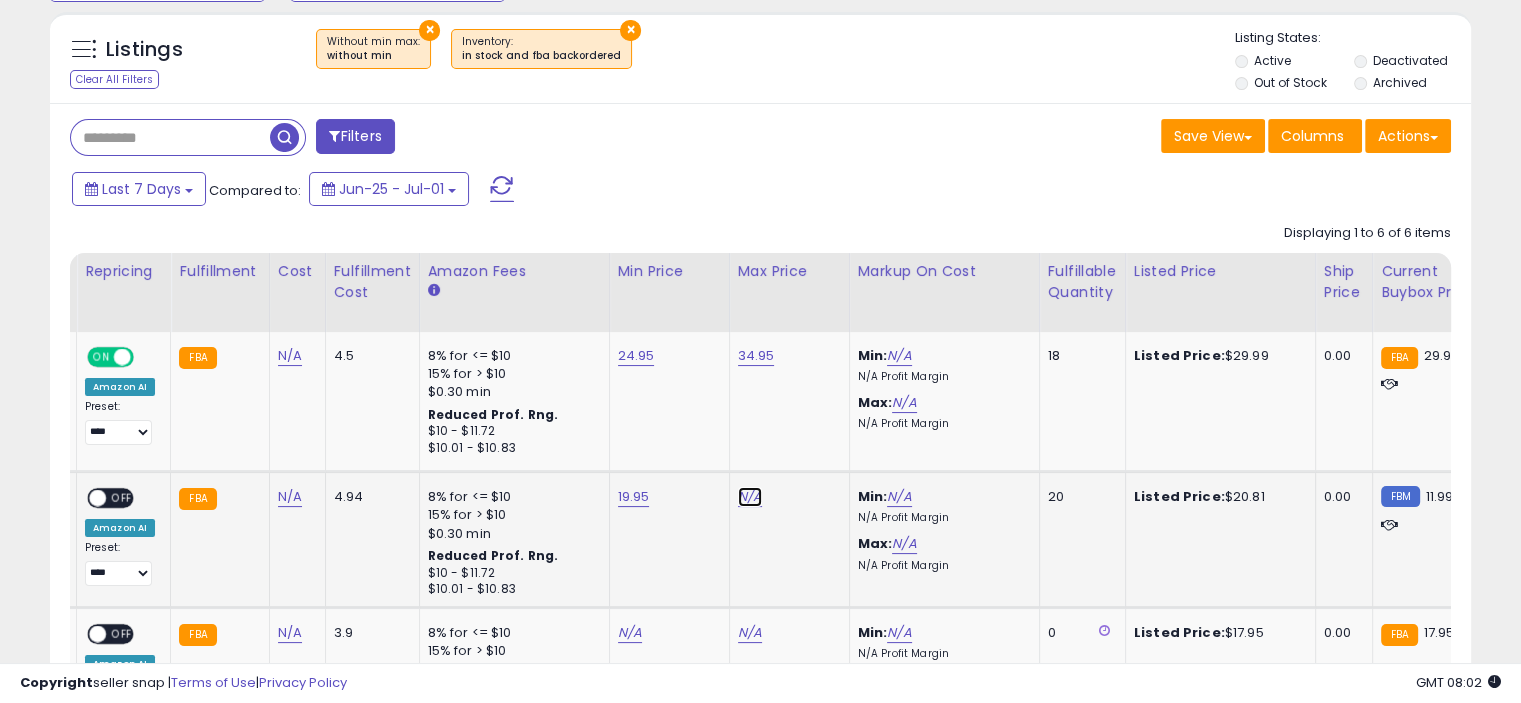 click on "N/A" at bounding box center [750, 497] 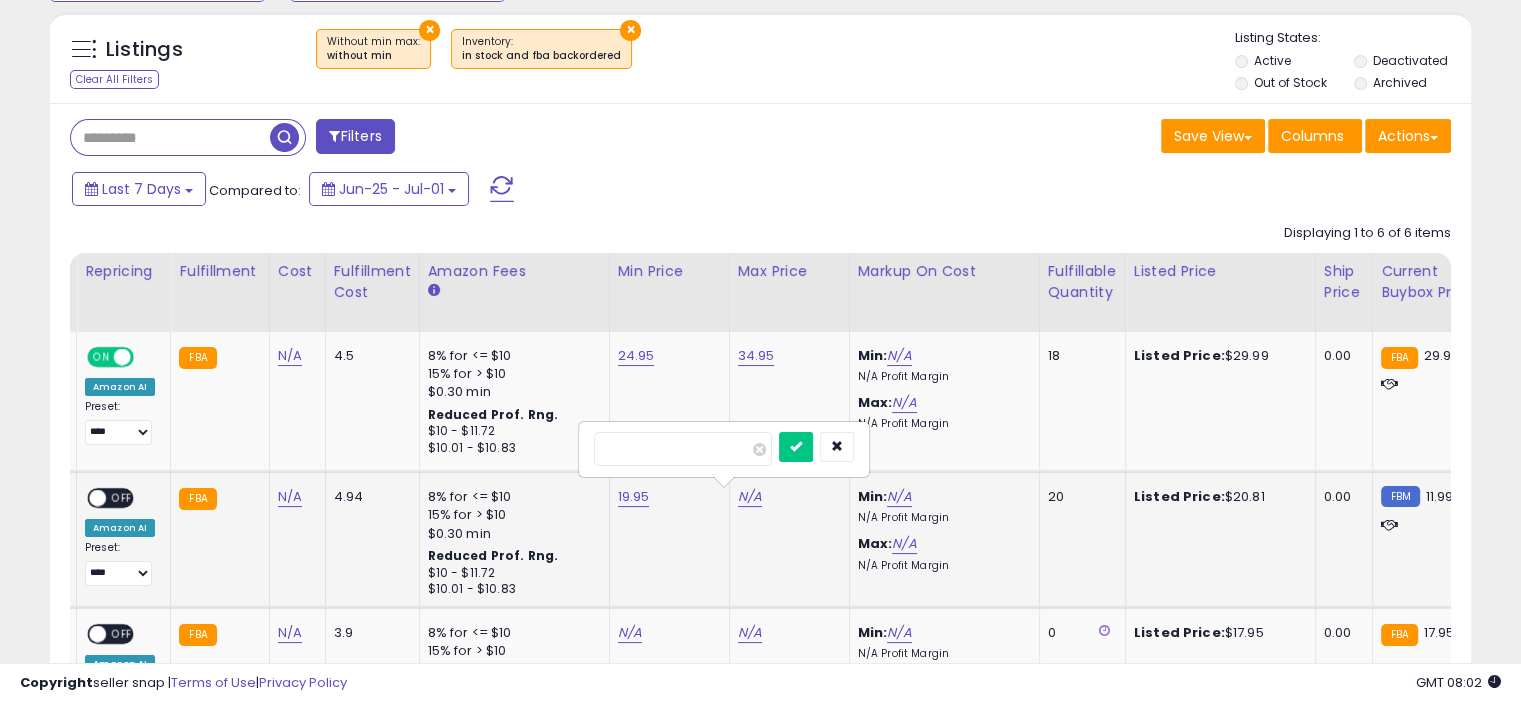 type on "**" 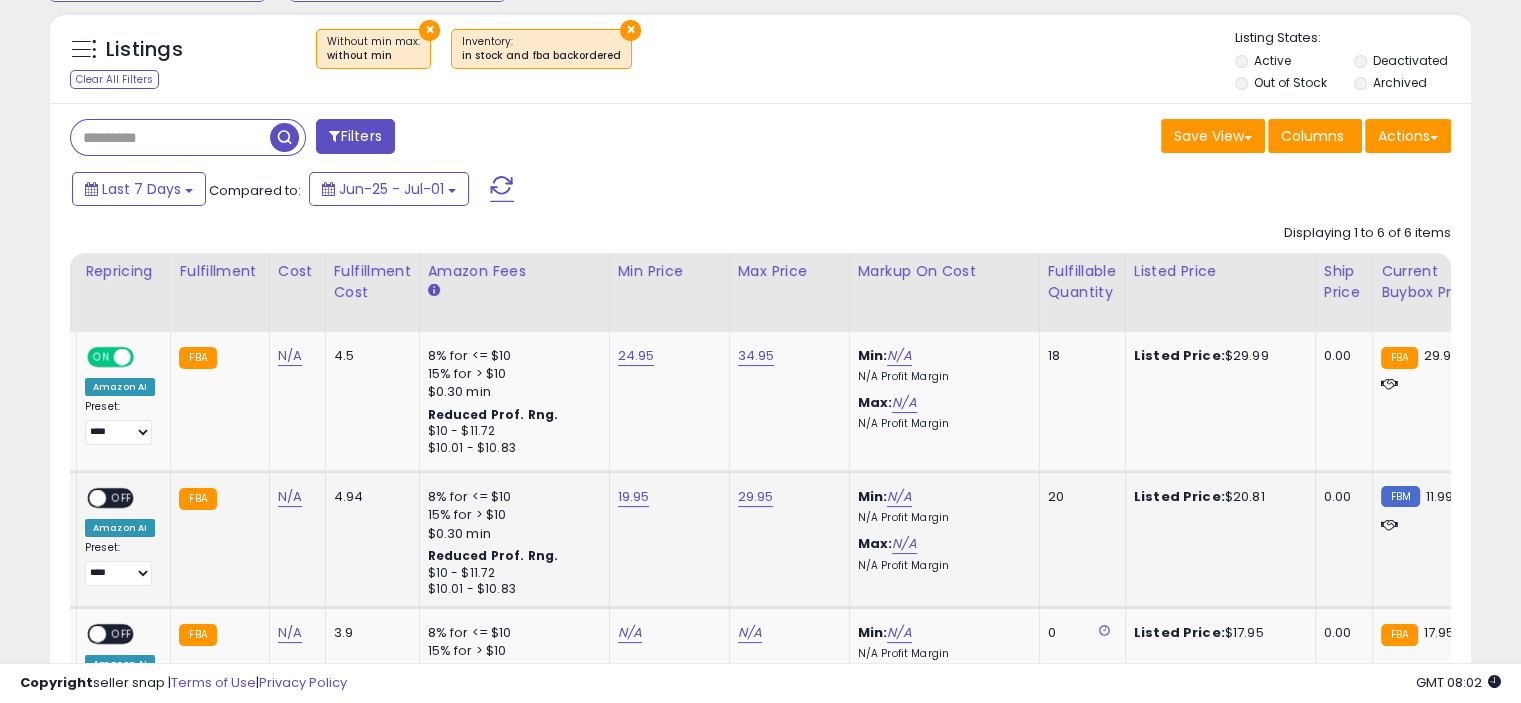 click on "ON   OFF" at bounding box center (110, 498) 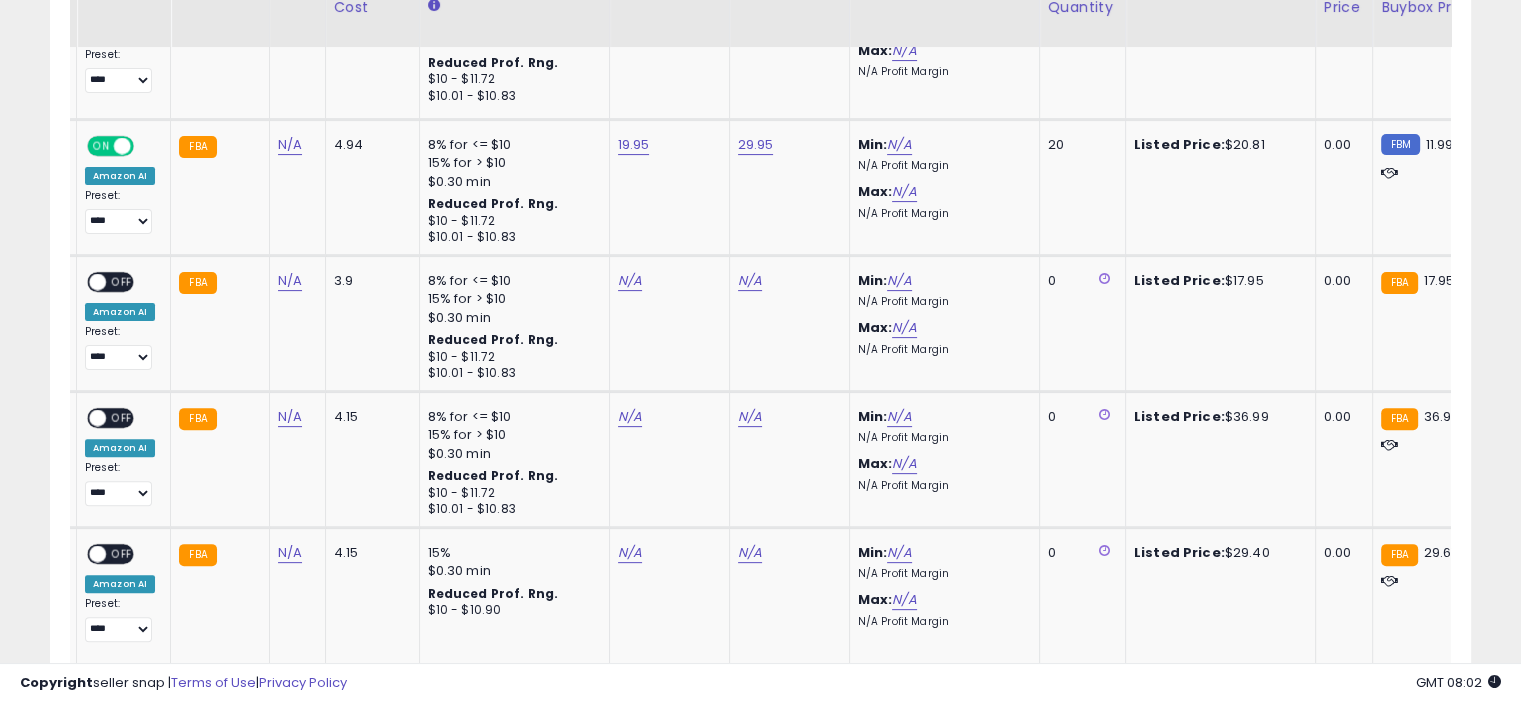 scroll, scrollTop: 562, scrollLeft: 0, axis: vertical 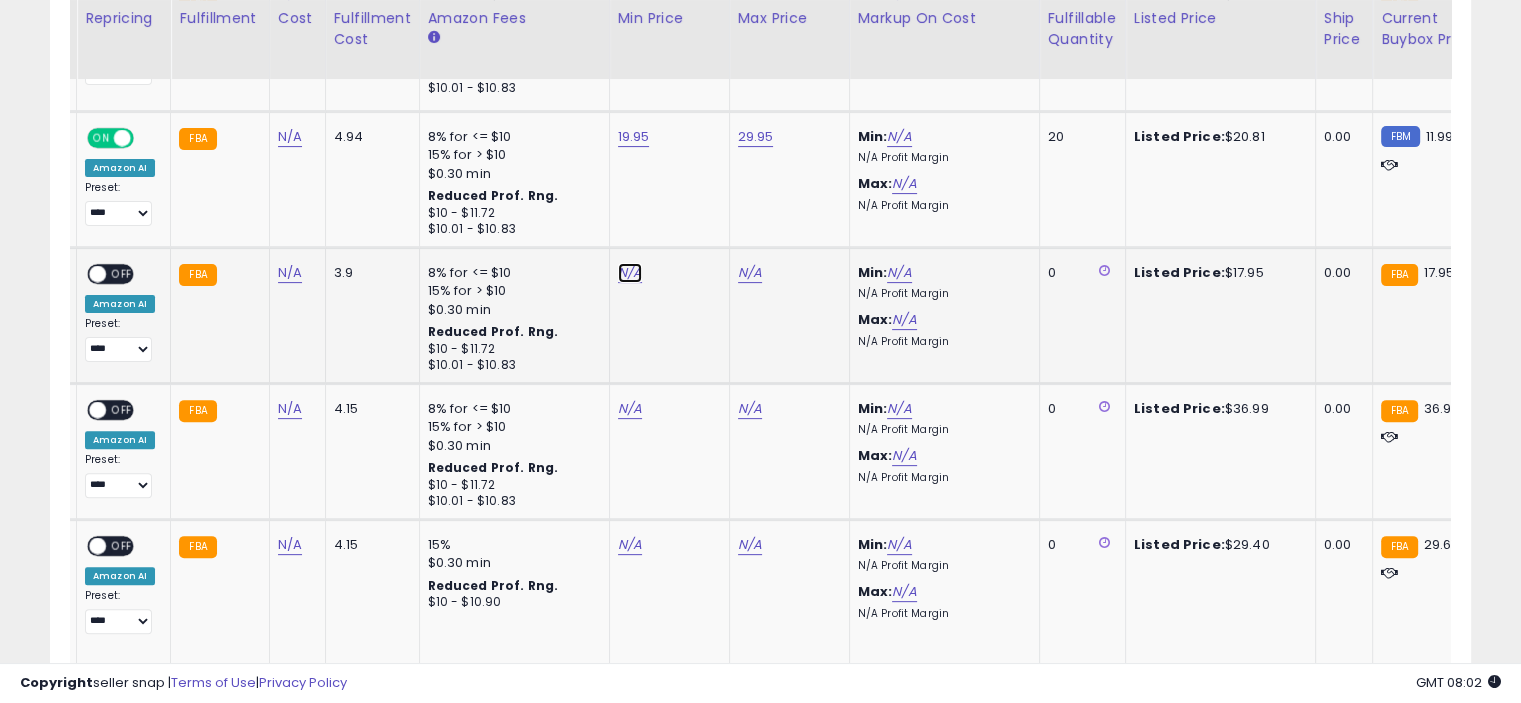 click on "N/A" at bounding box center (630, 273) 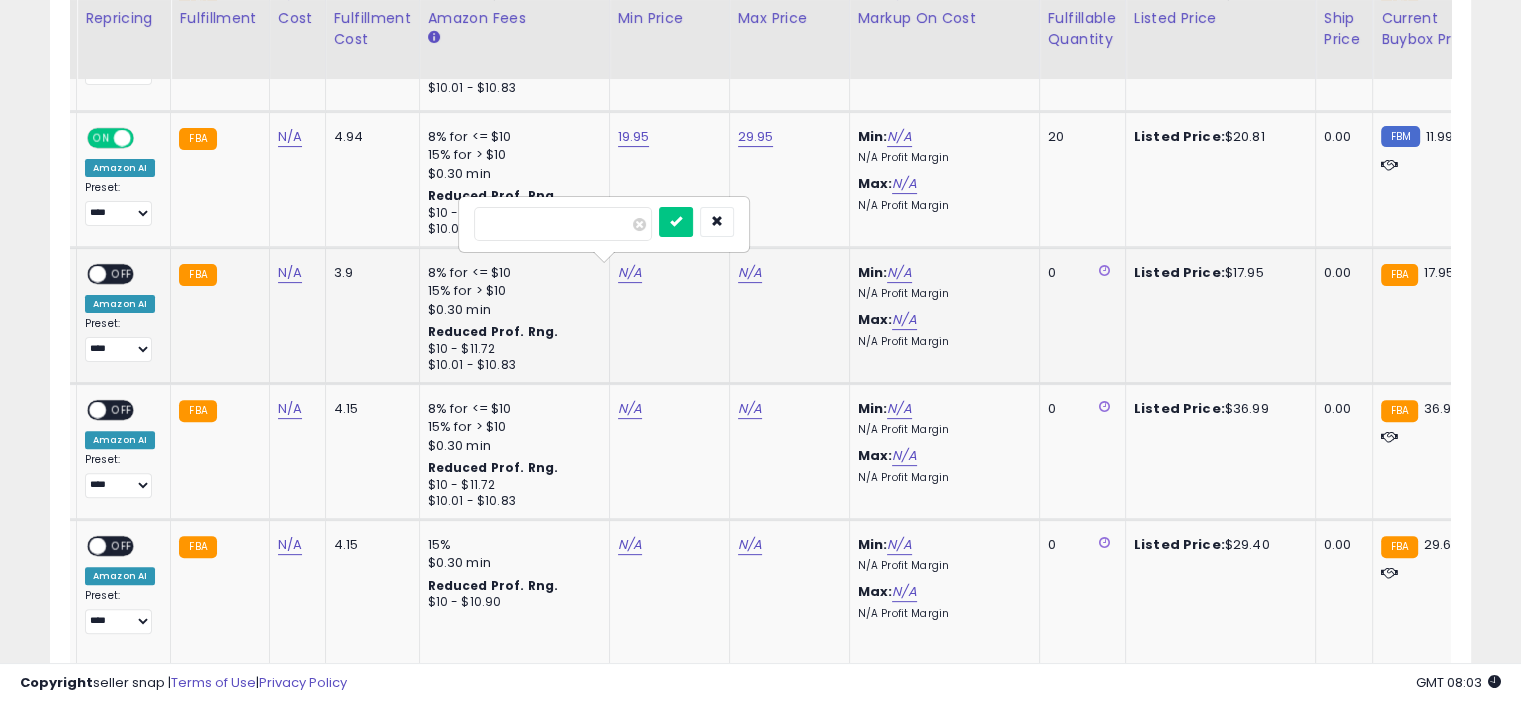 click at bounding box center (676, 222) 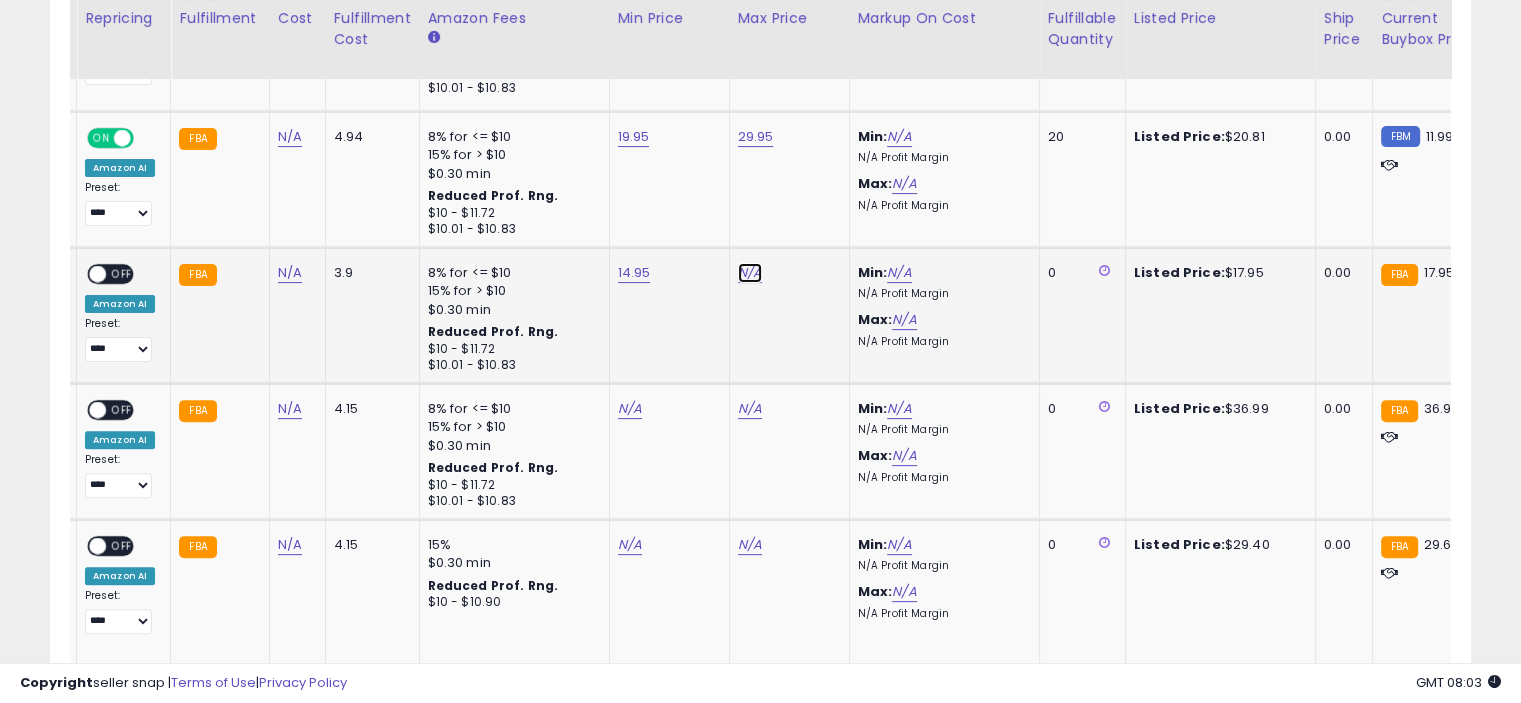 click on "N/A" at bounding box center [750, 273] 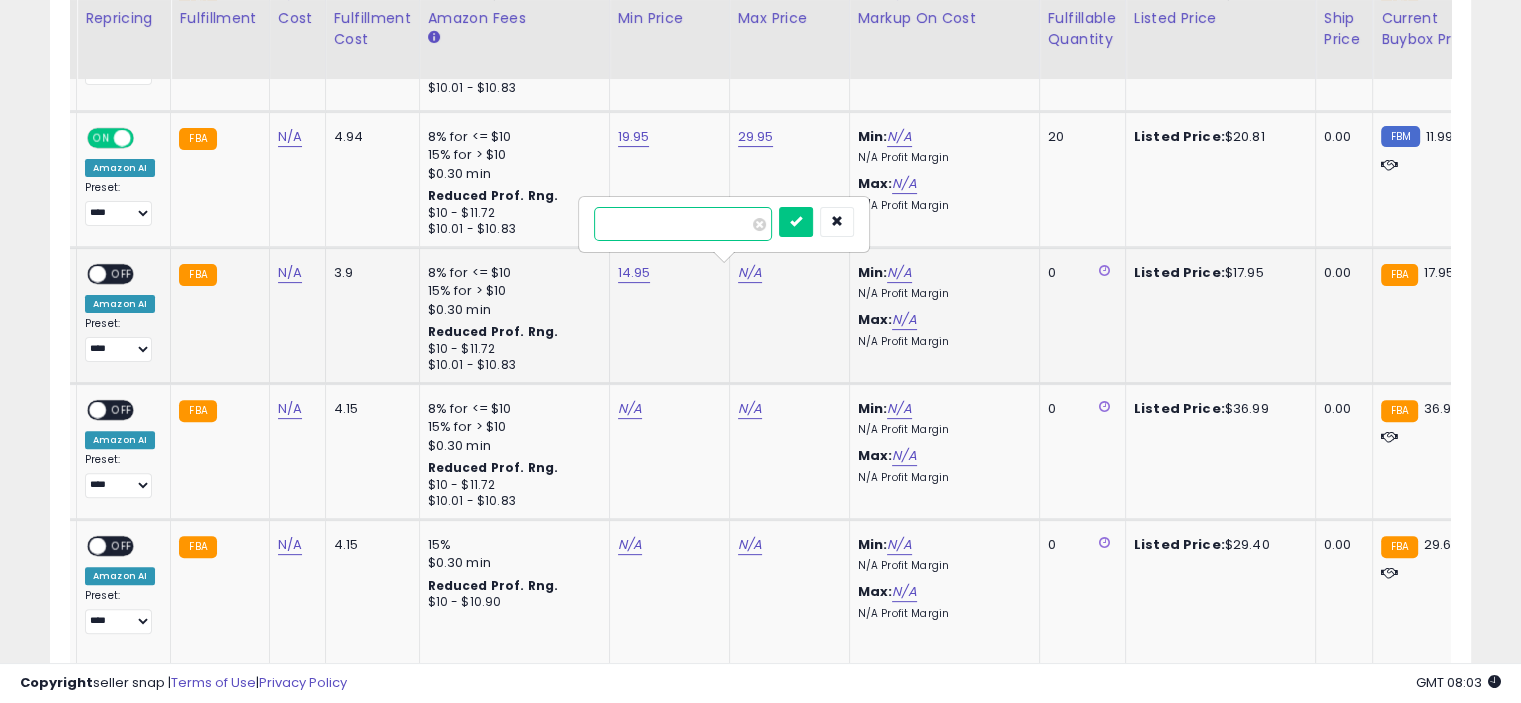 click at bounding box center [796, 222] 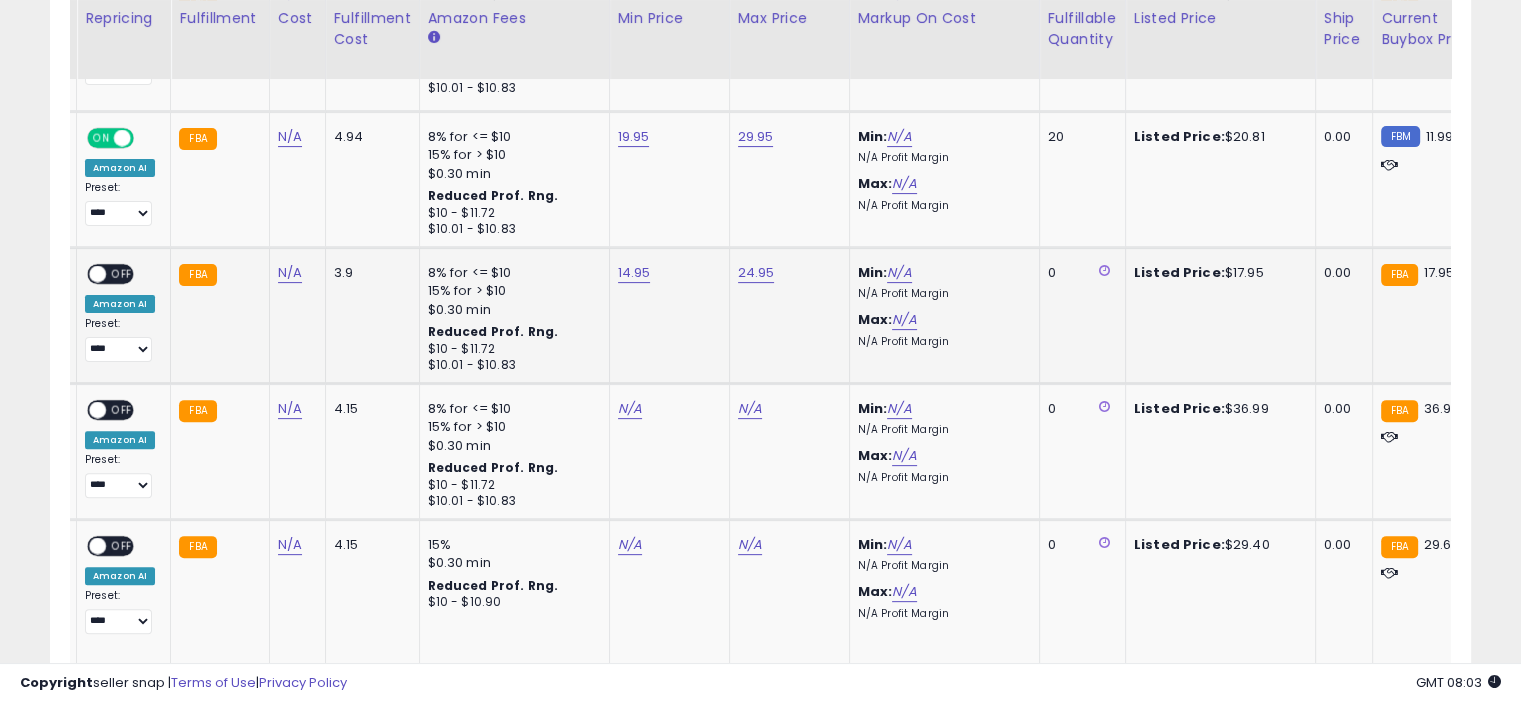 click on "OFF" at bounding box center [122, 274] 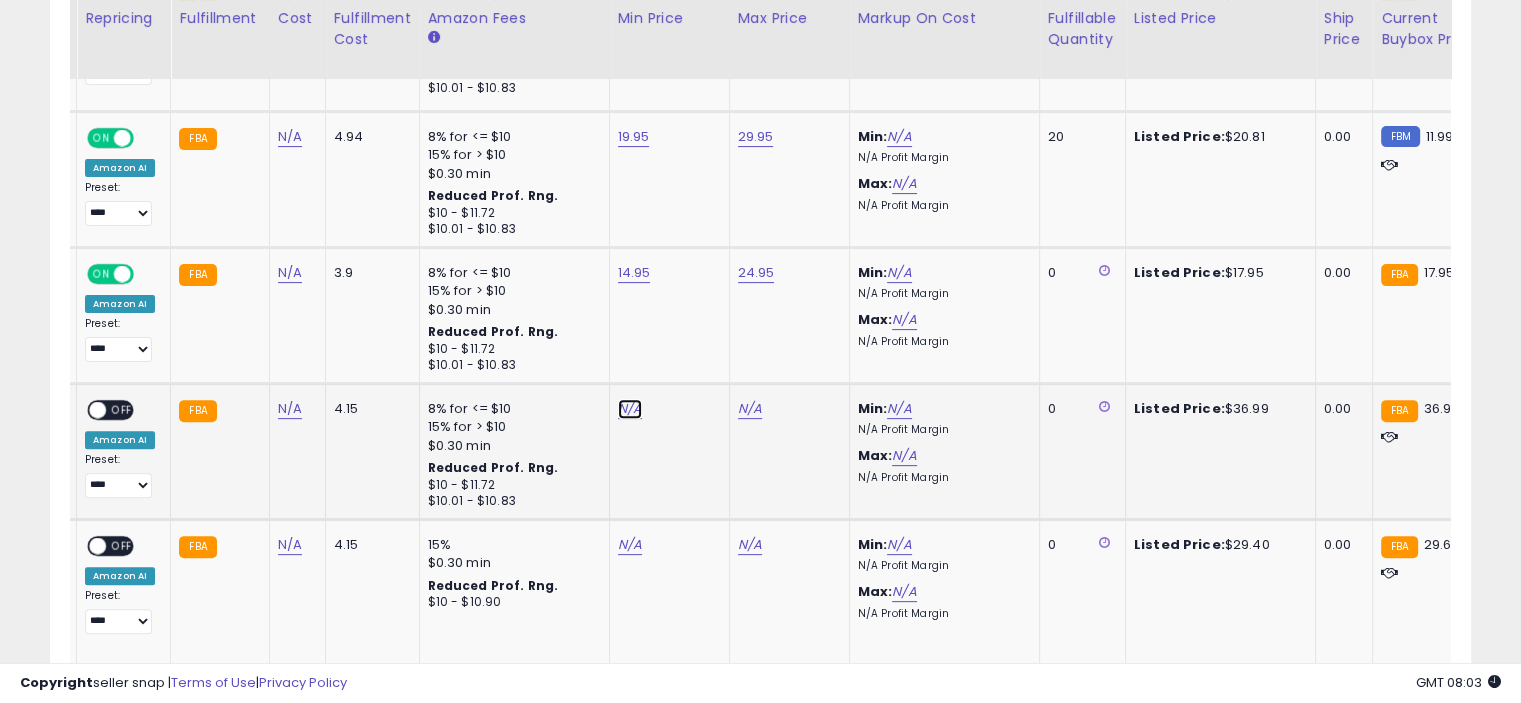 click on "N/A" at bounding box center (630, 409) 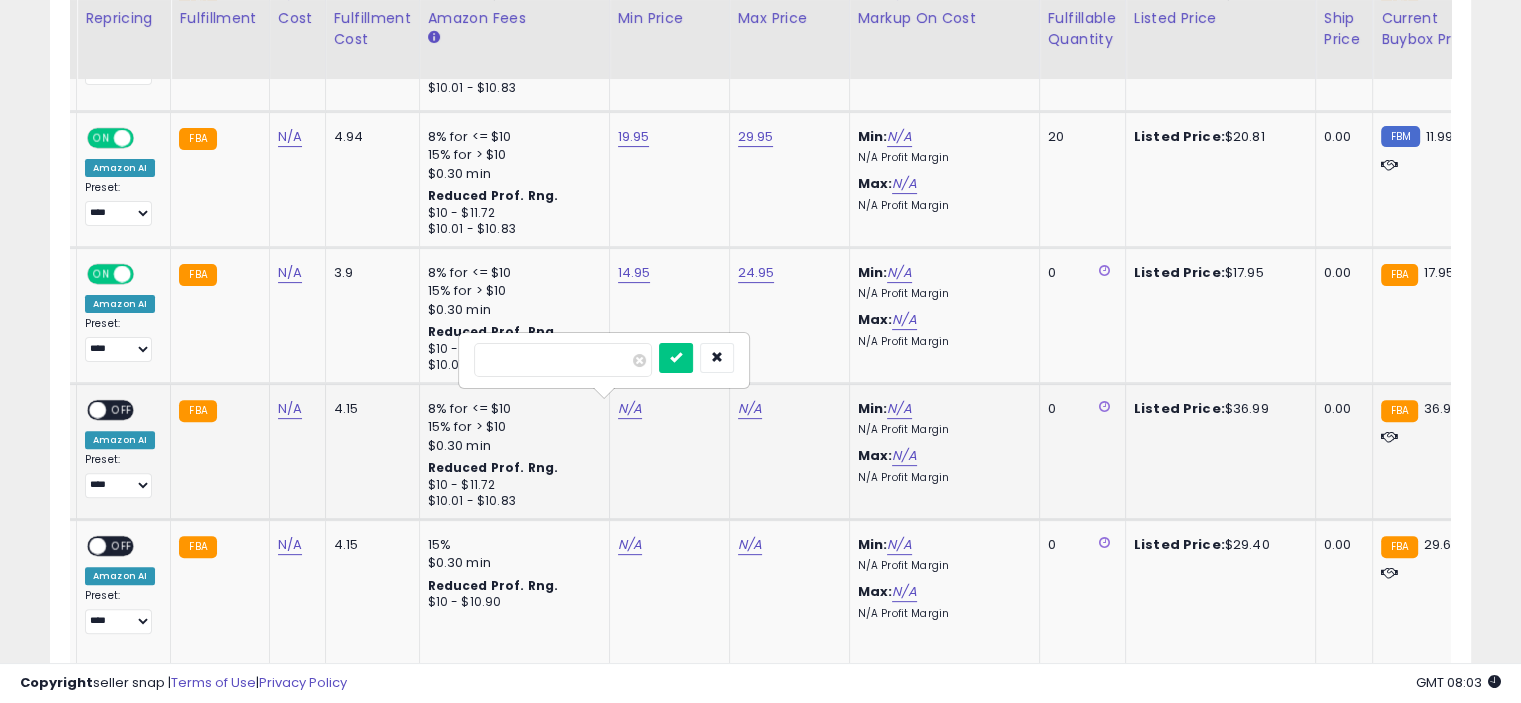 click at bounding box center (676, 358) 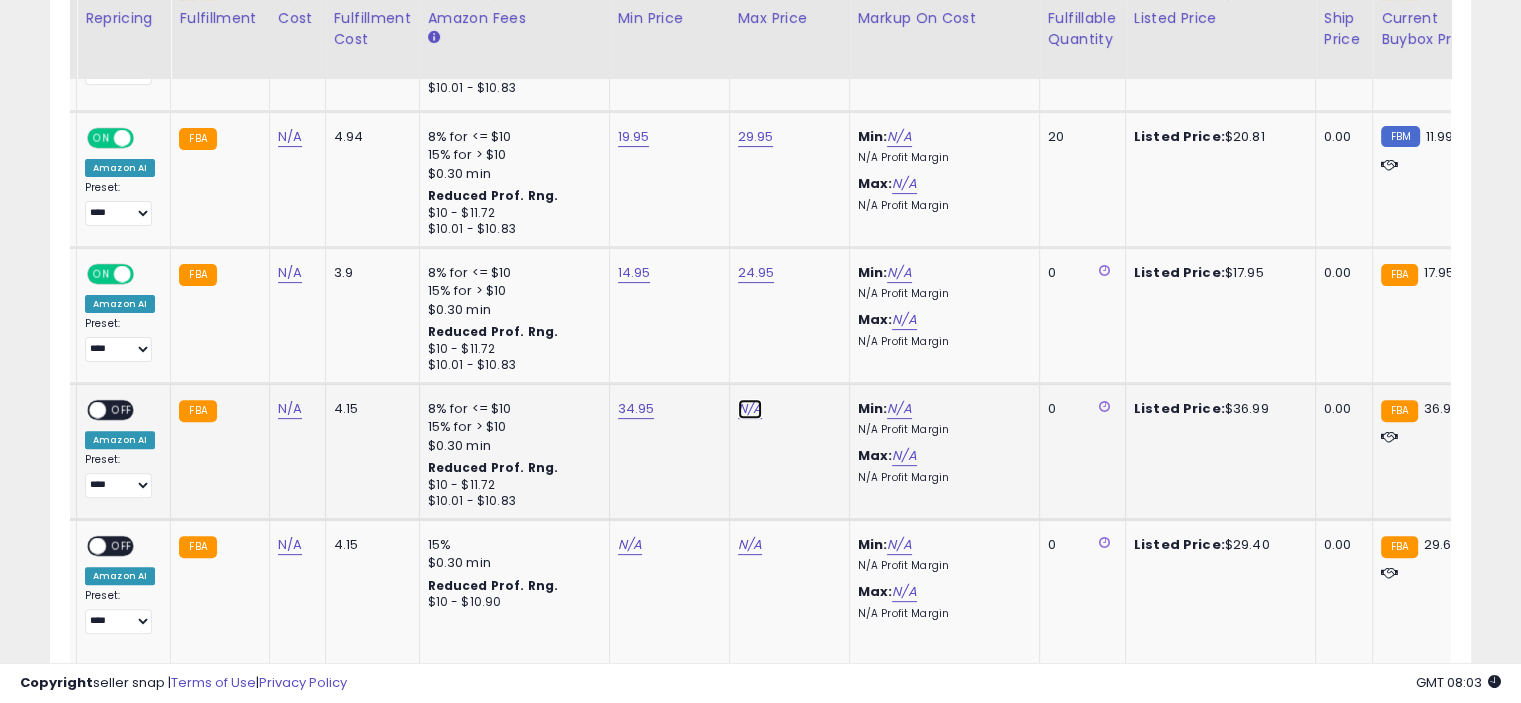 click on "N/A" at bounding box center (750, 409) 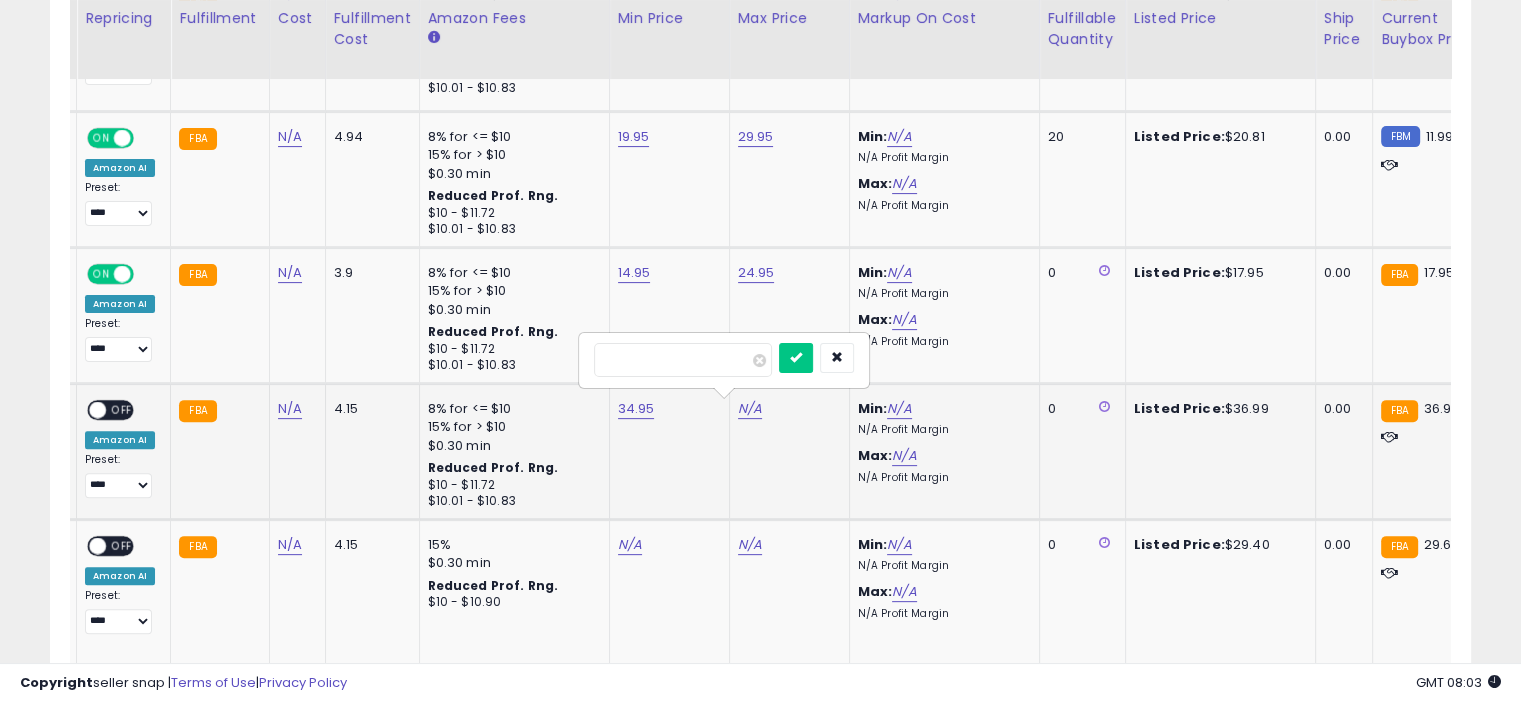 click at bounding box center [796, 358] 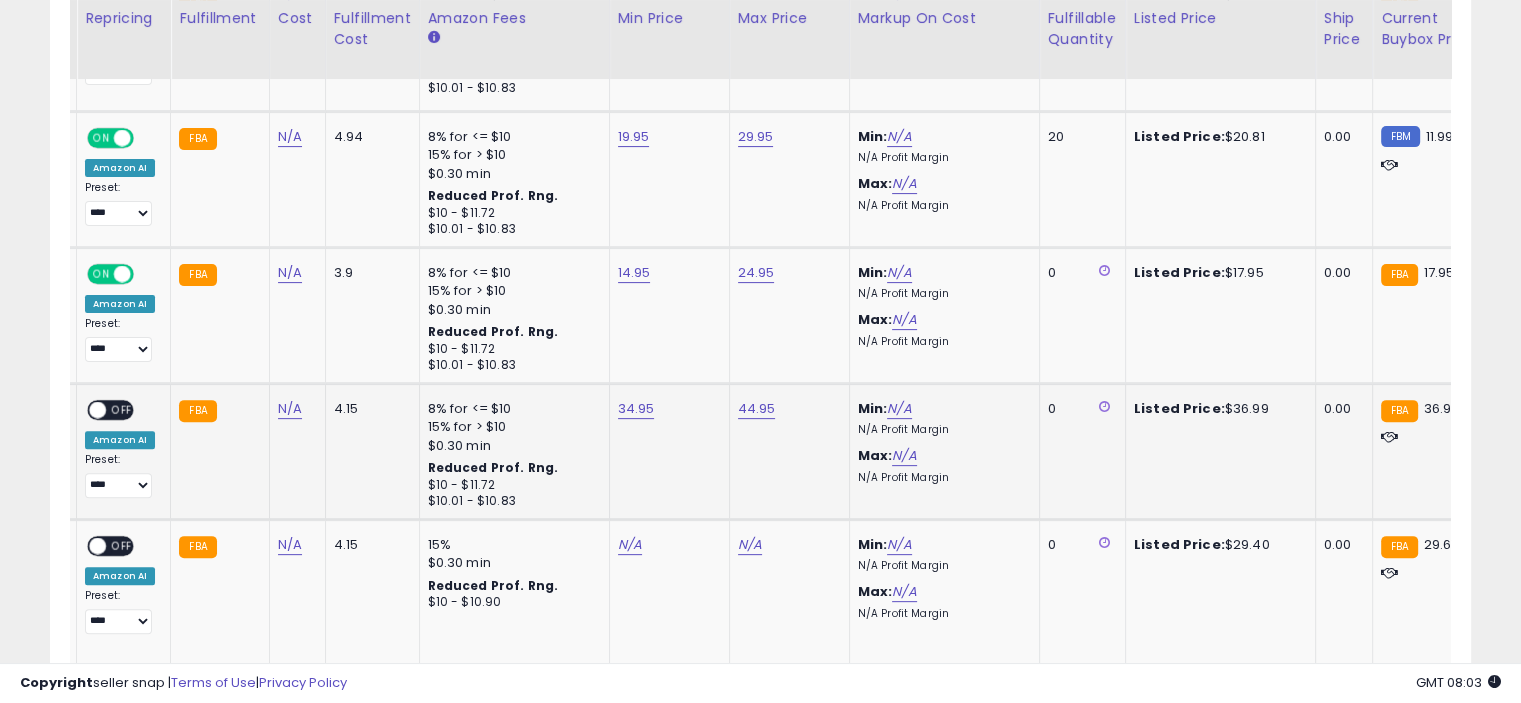 click on "OFF" at bounding box center [122, 410] 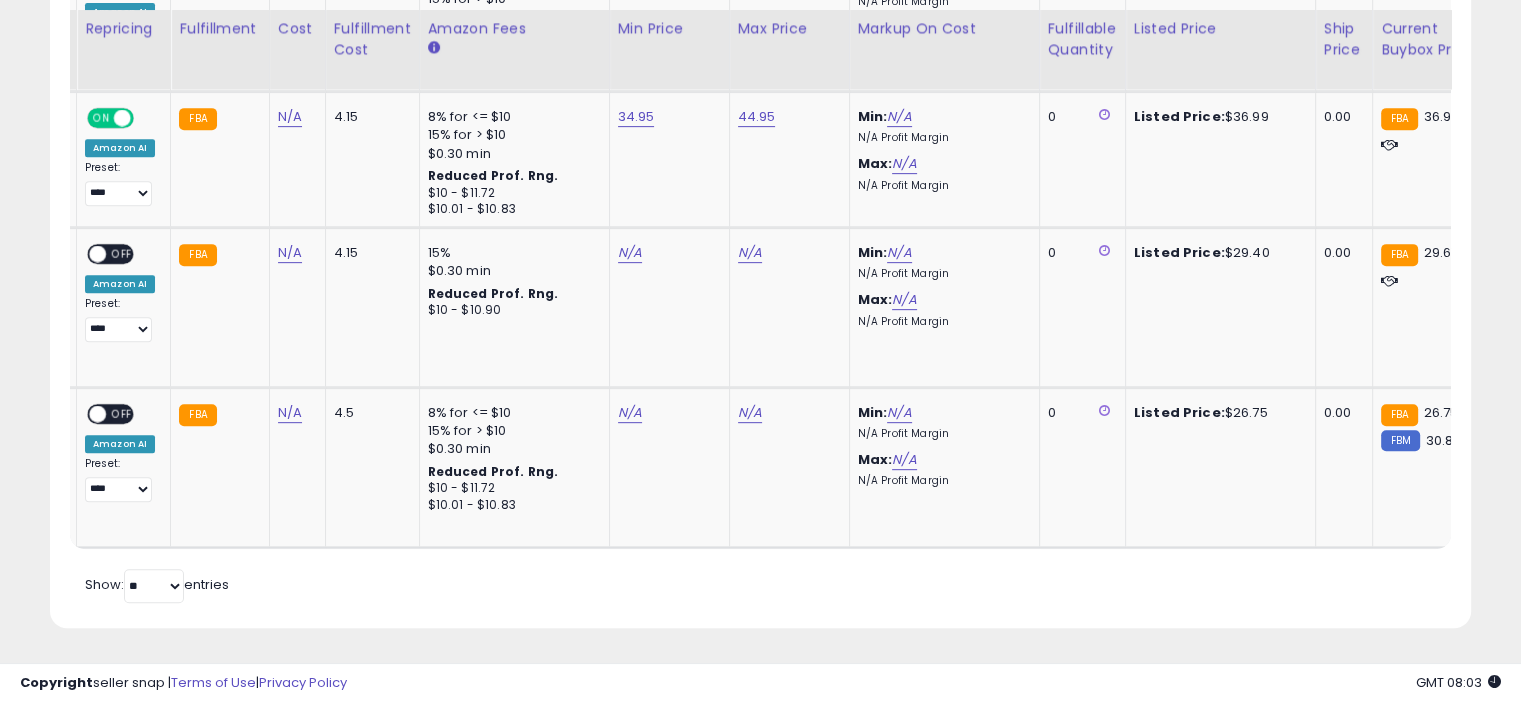 scroll, scrollTop: 866, scrollLeft: 0, axis: vertical 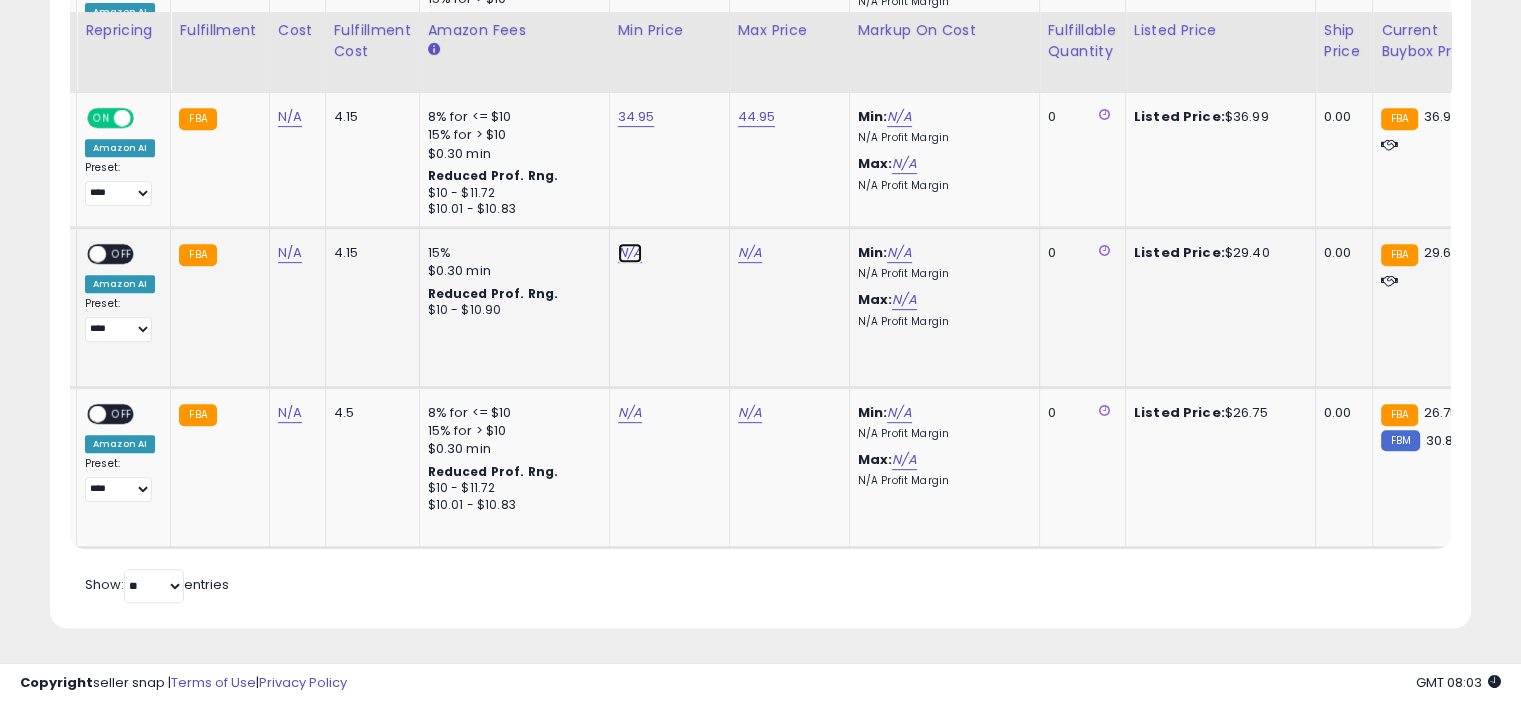 click on "N/A" at bounding box center [630, 253] 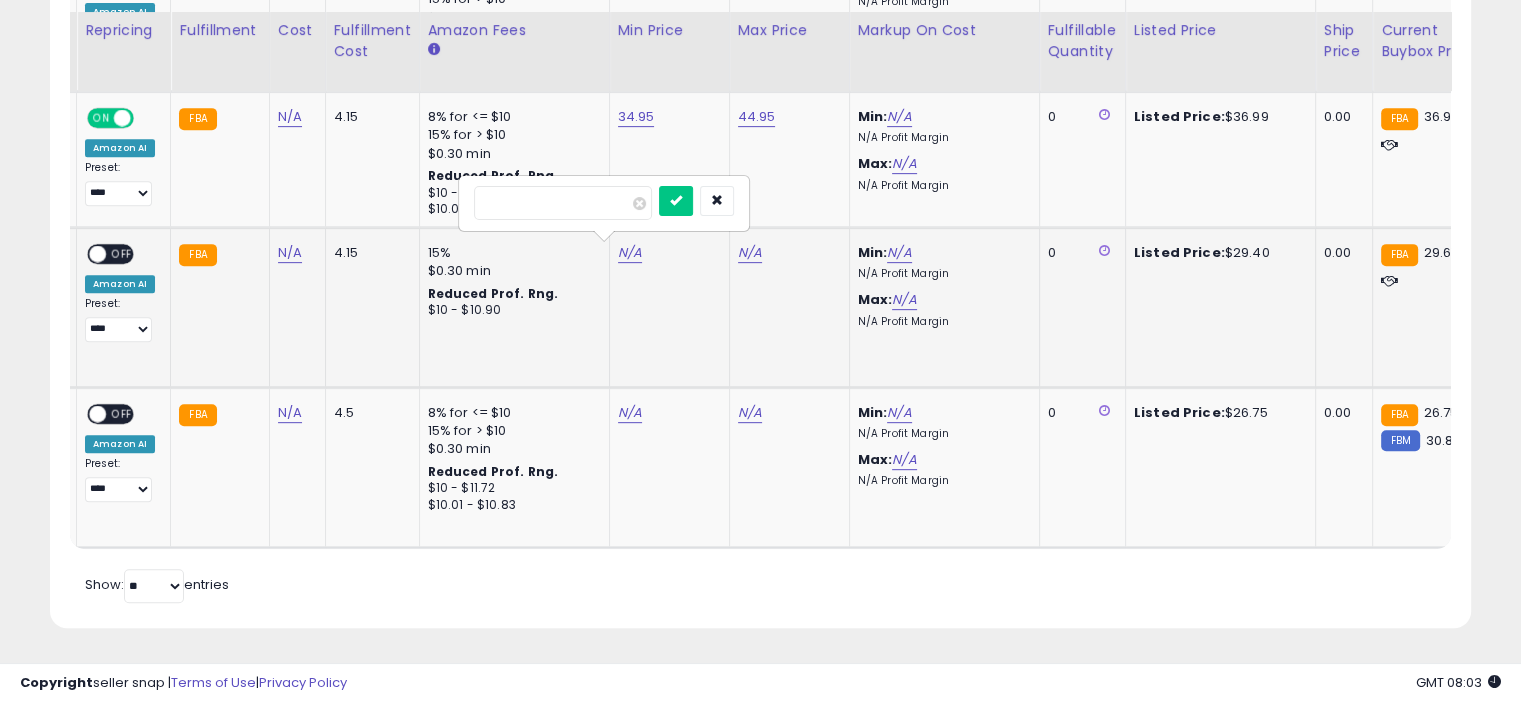 click at bounding box center [676, 201] 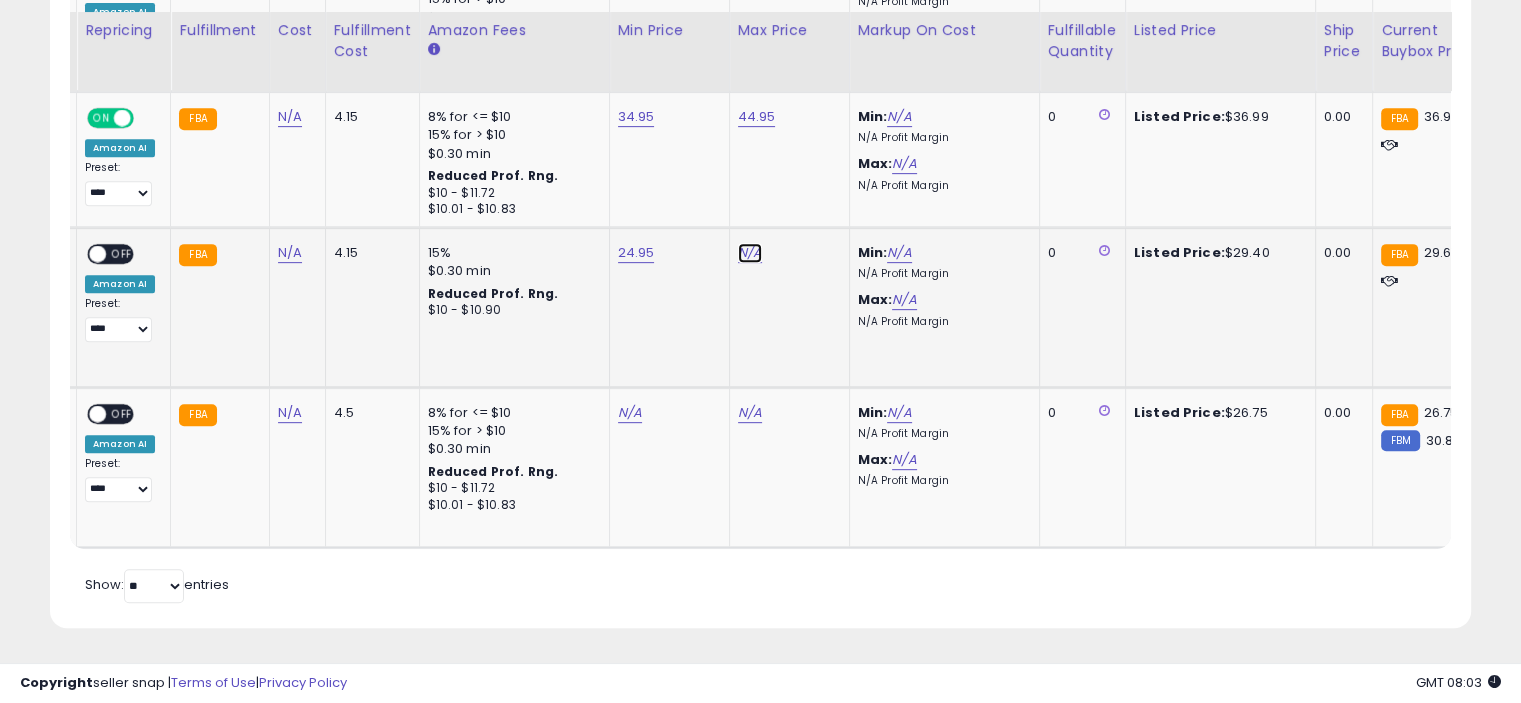 click on "N/A" at bounding box center [750, 253] 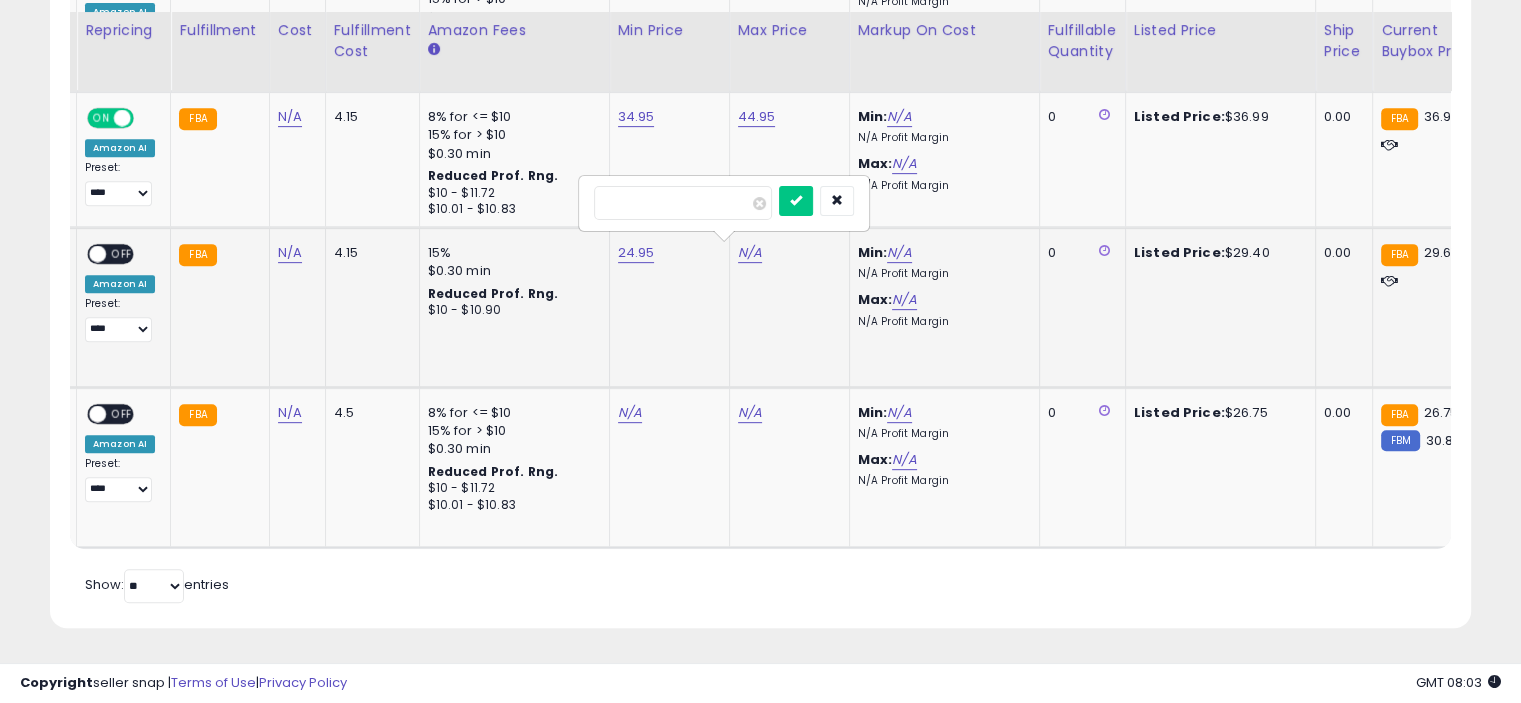 click at bounding box center [796, 201] 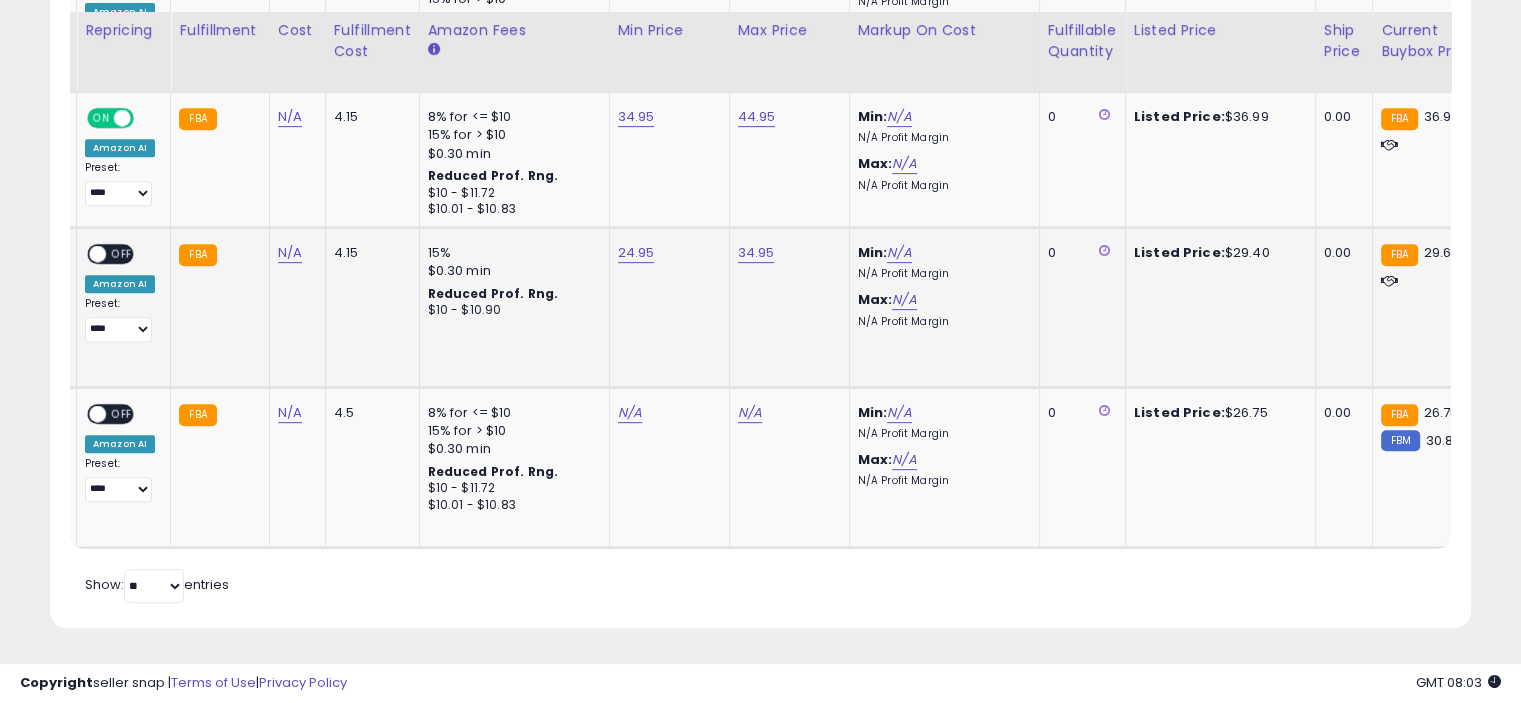 click on "OFF" at bounding box center [122, 254] 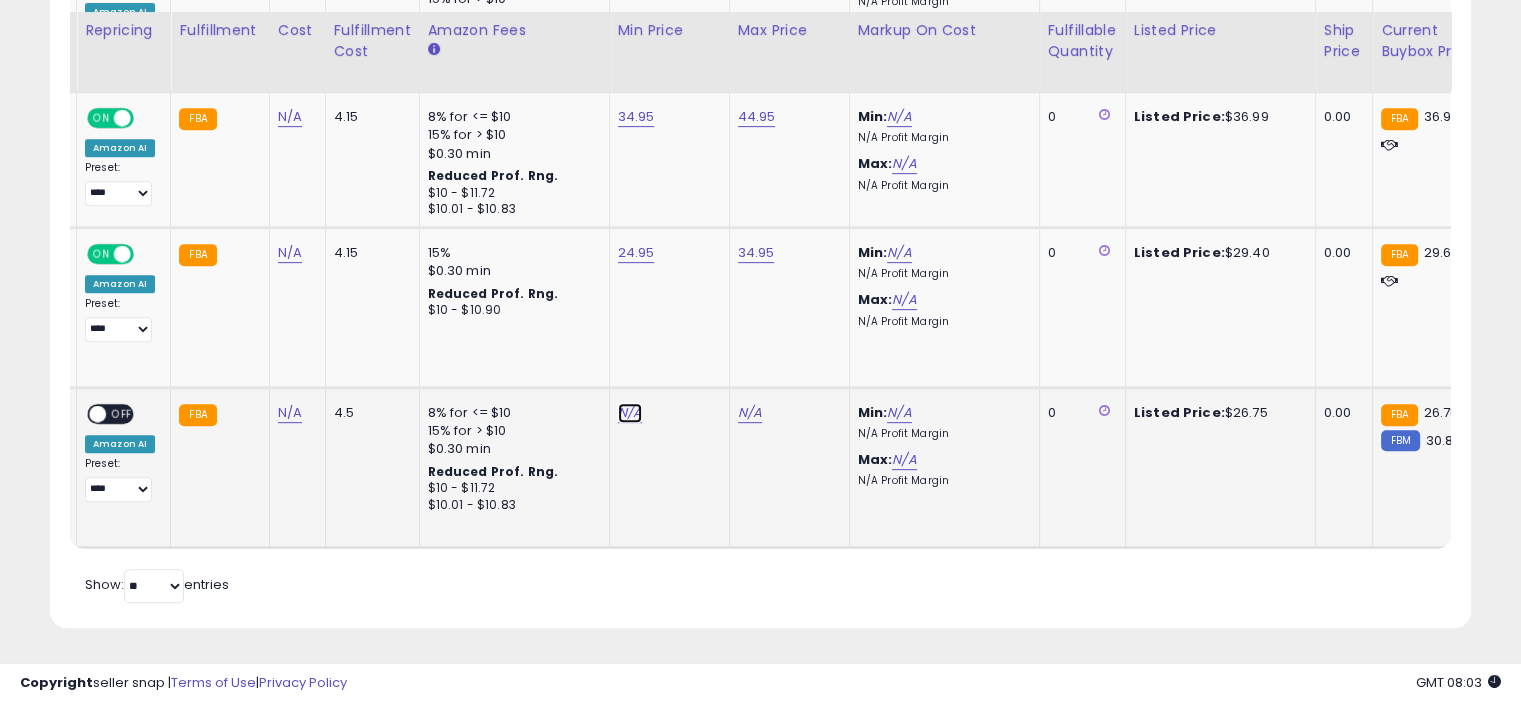 click on "N/A" at bounding box center (630, 413) 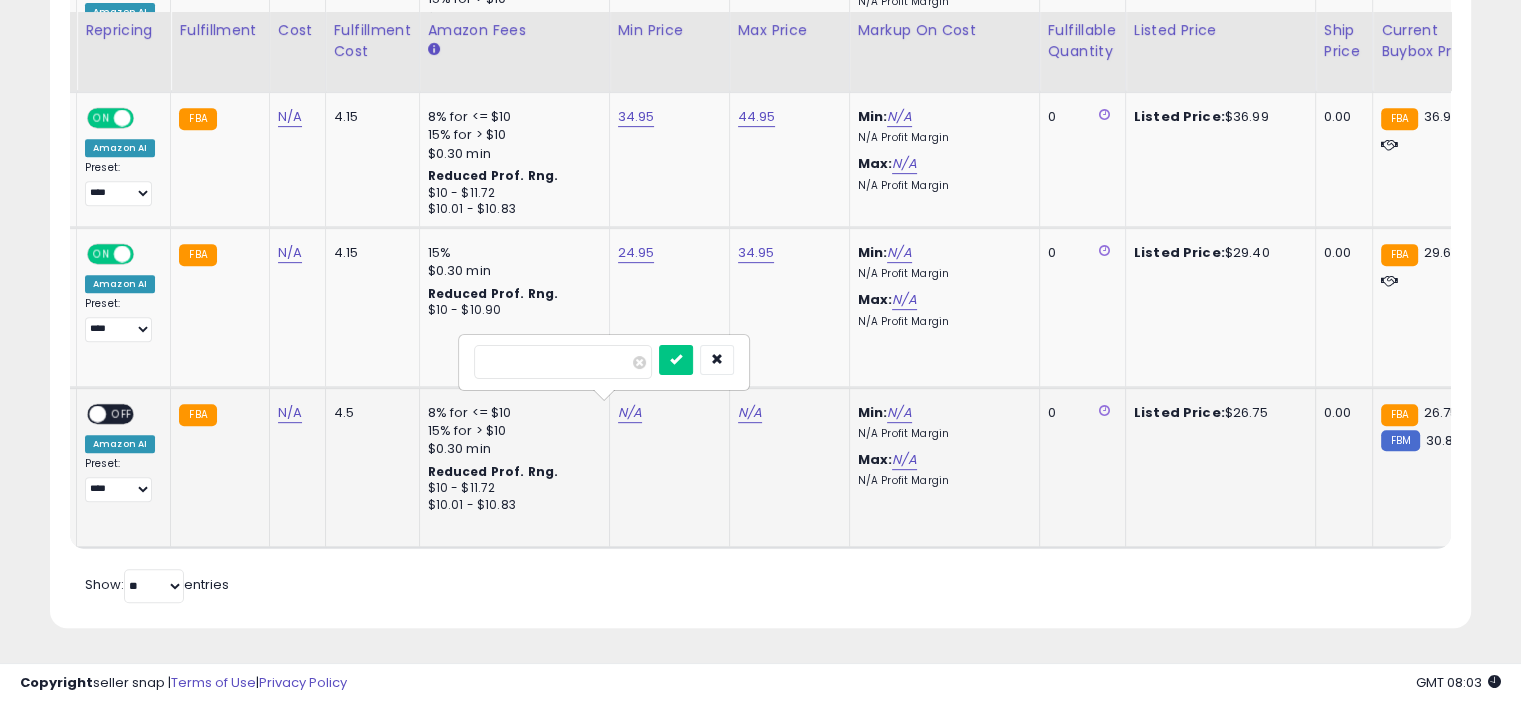 click at bounding box center [676, 360] 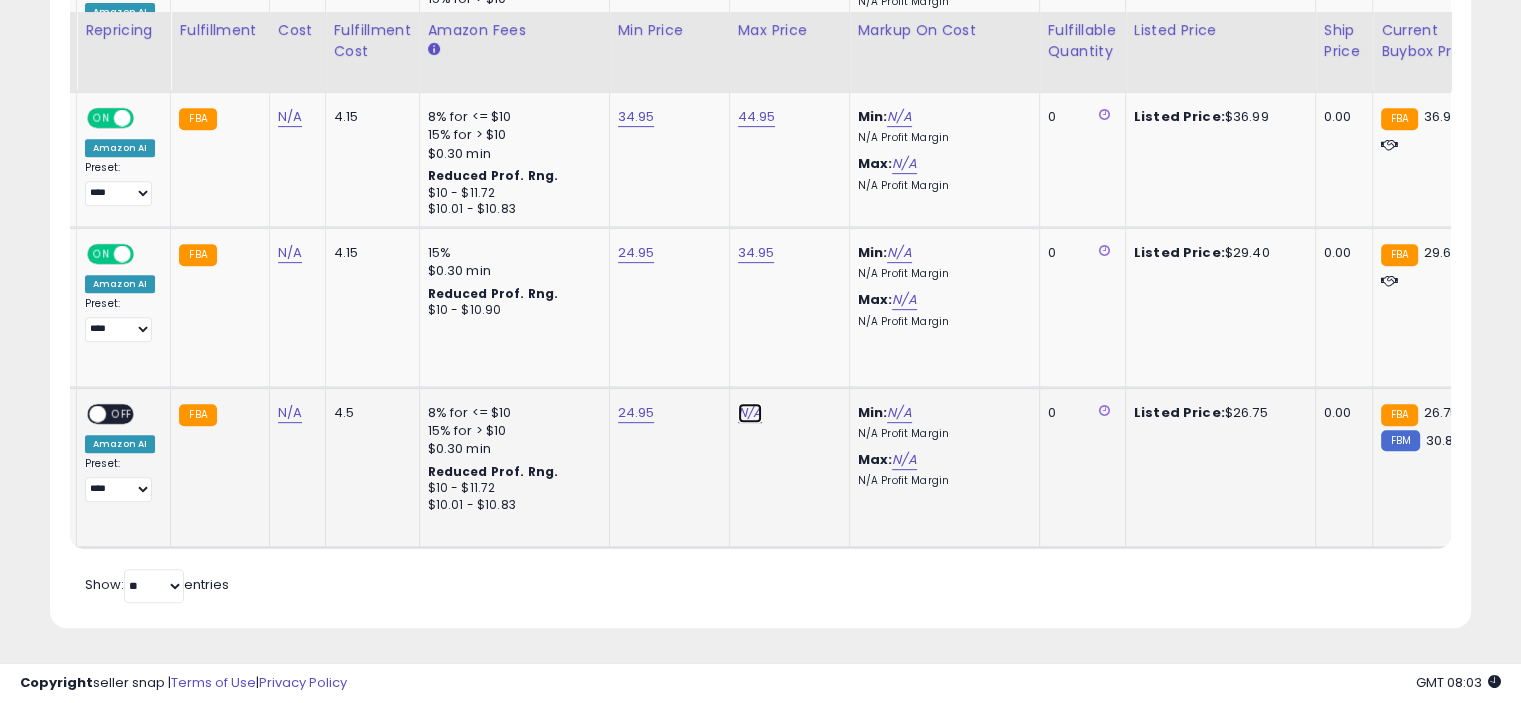 click on "N/A" at bounding box center [750, 413] 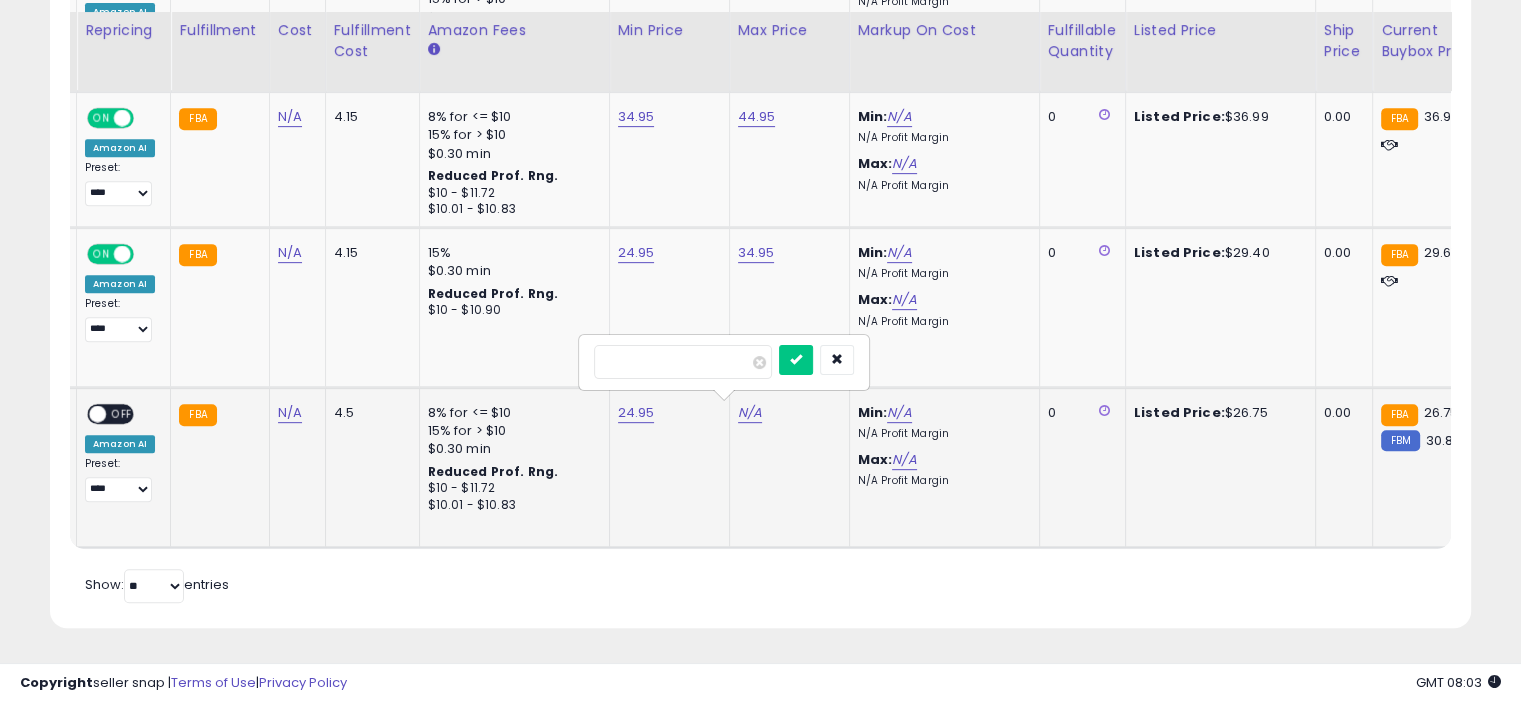 click at bounding box center [796, 360] 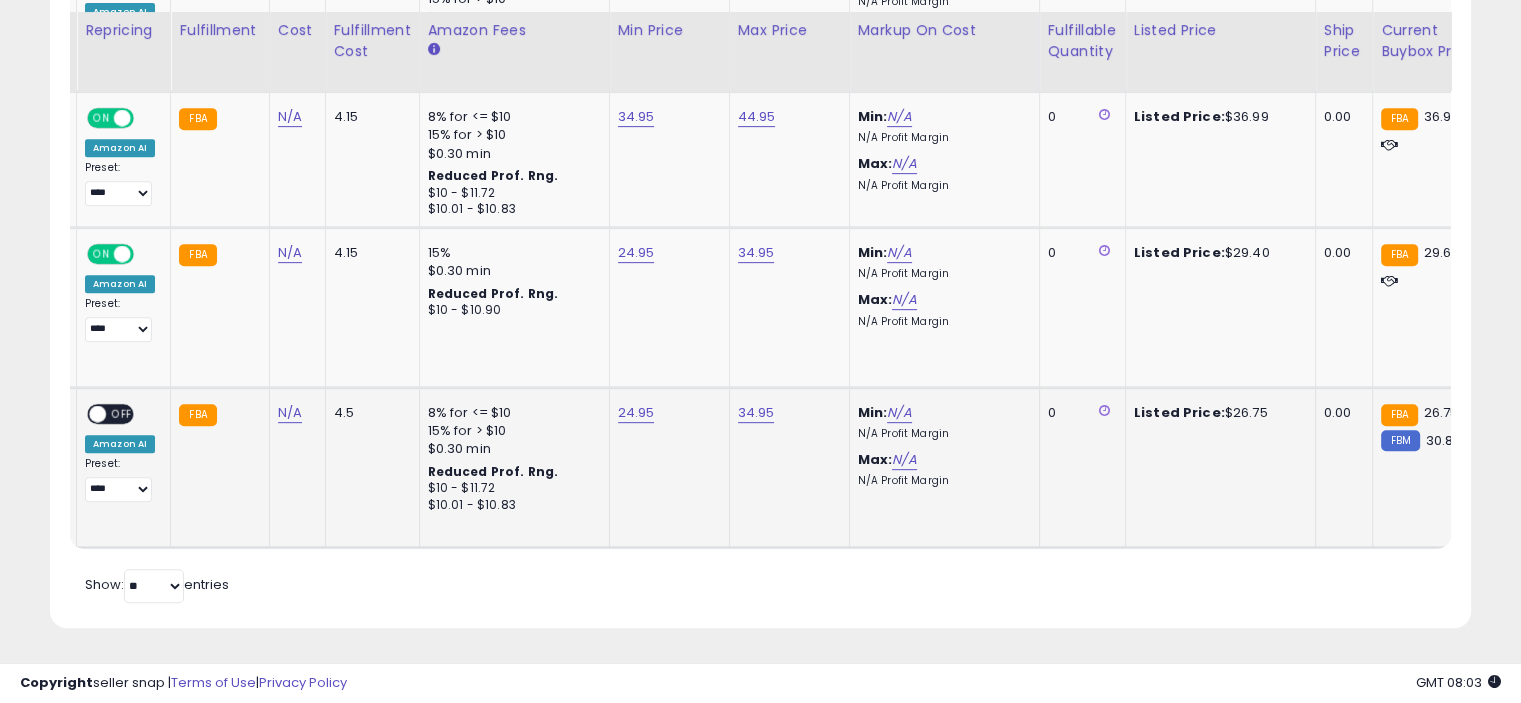 click on "OFF" at bounding box center (122, 414) 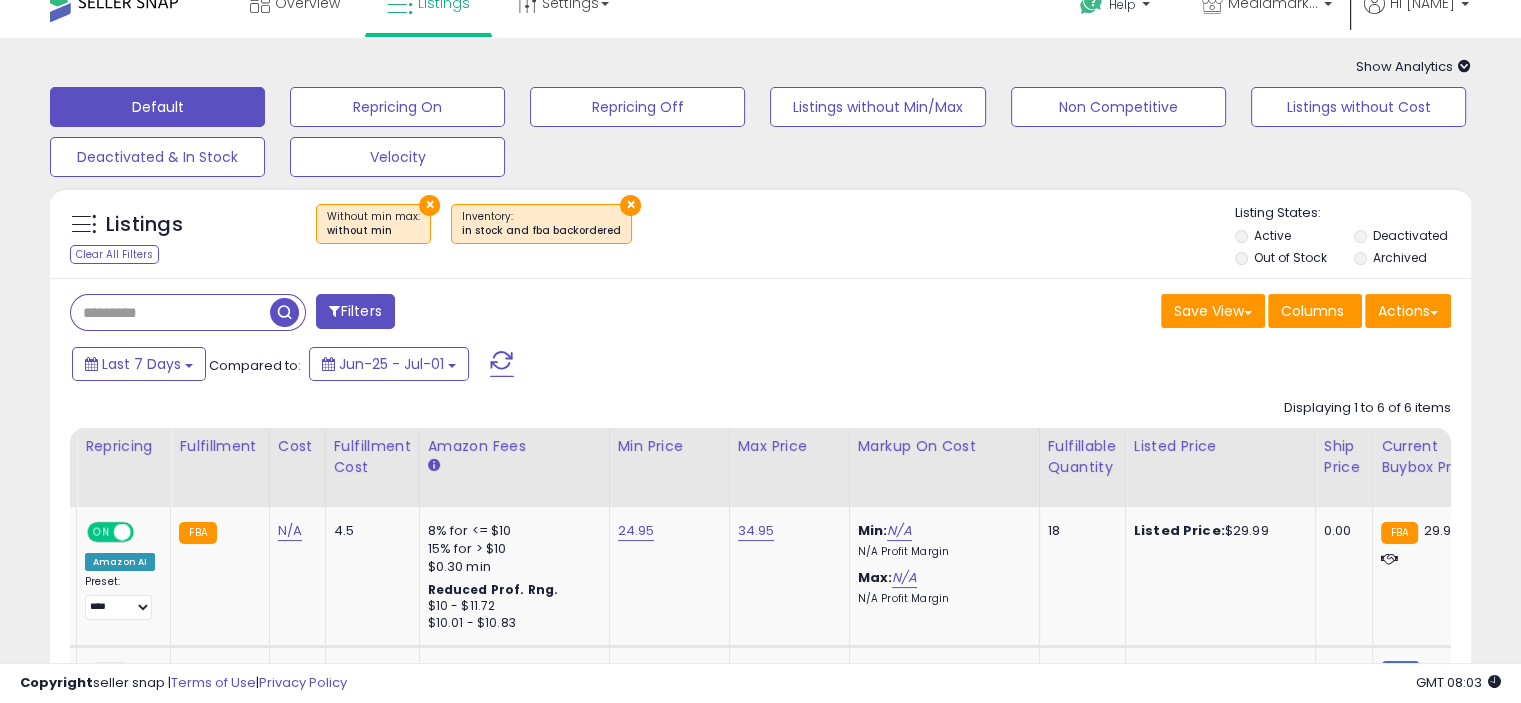 scroll, scrollTop: 0, scrollLeft: 0, axis: both 